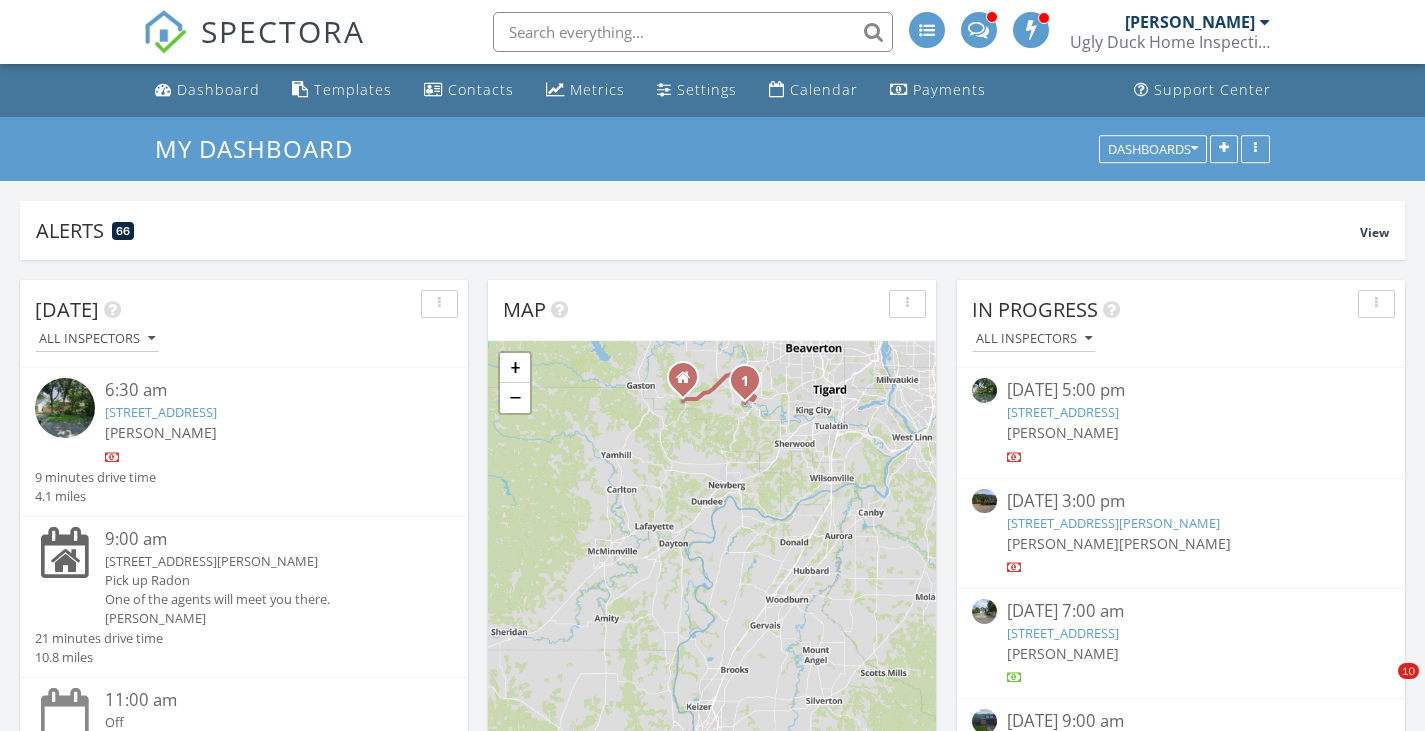 scroll, scrollTop: 225, scrollLeft: 0, axis: vertical 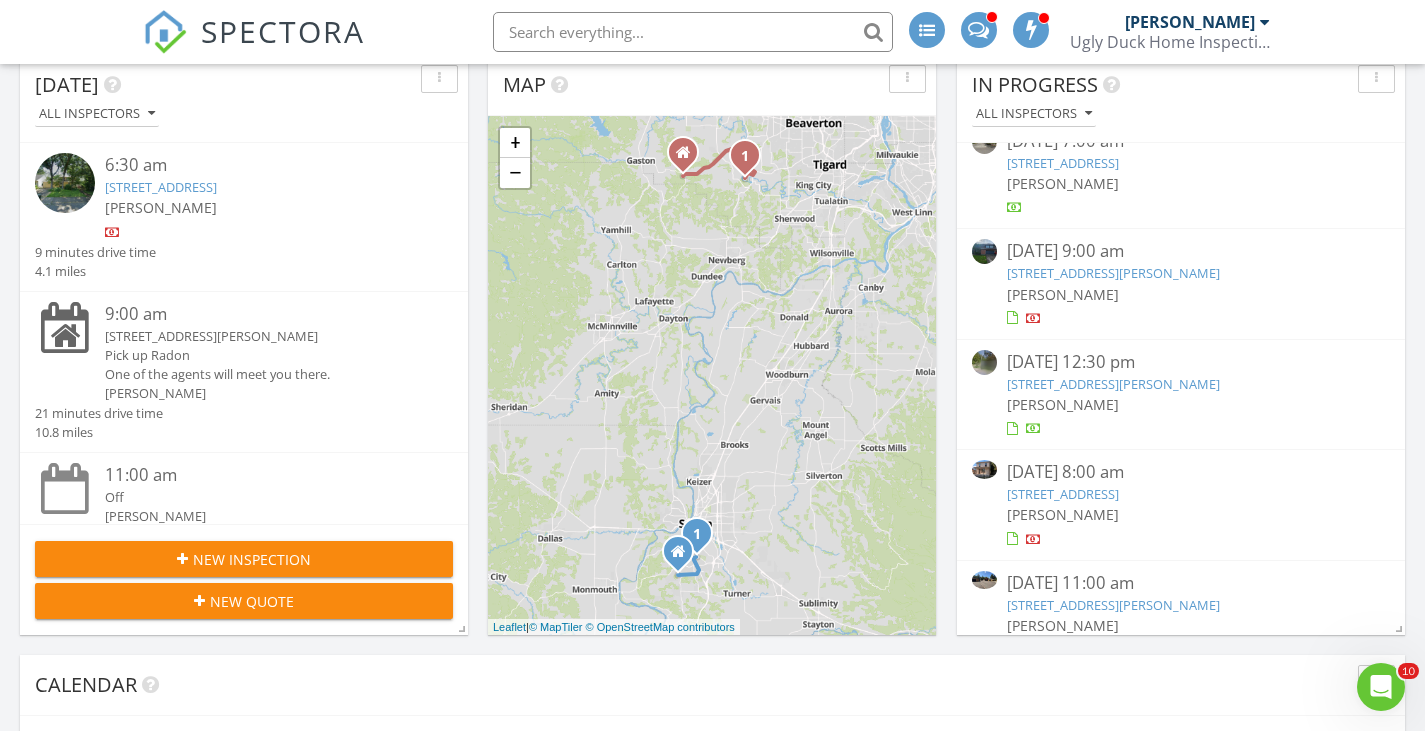 click on "1047 S Anderson Creek Rd, Lincoln City, OR 97367" at bounding box center (1113, 384) 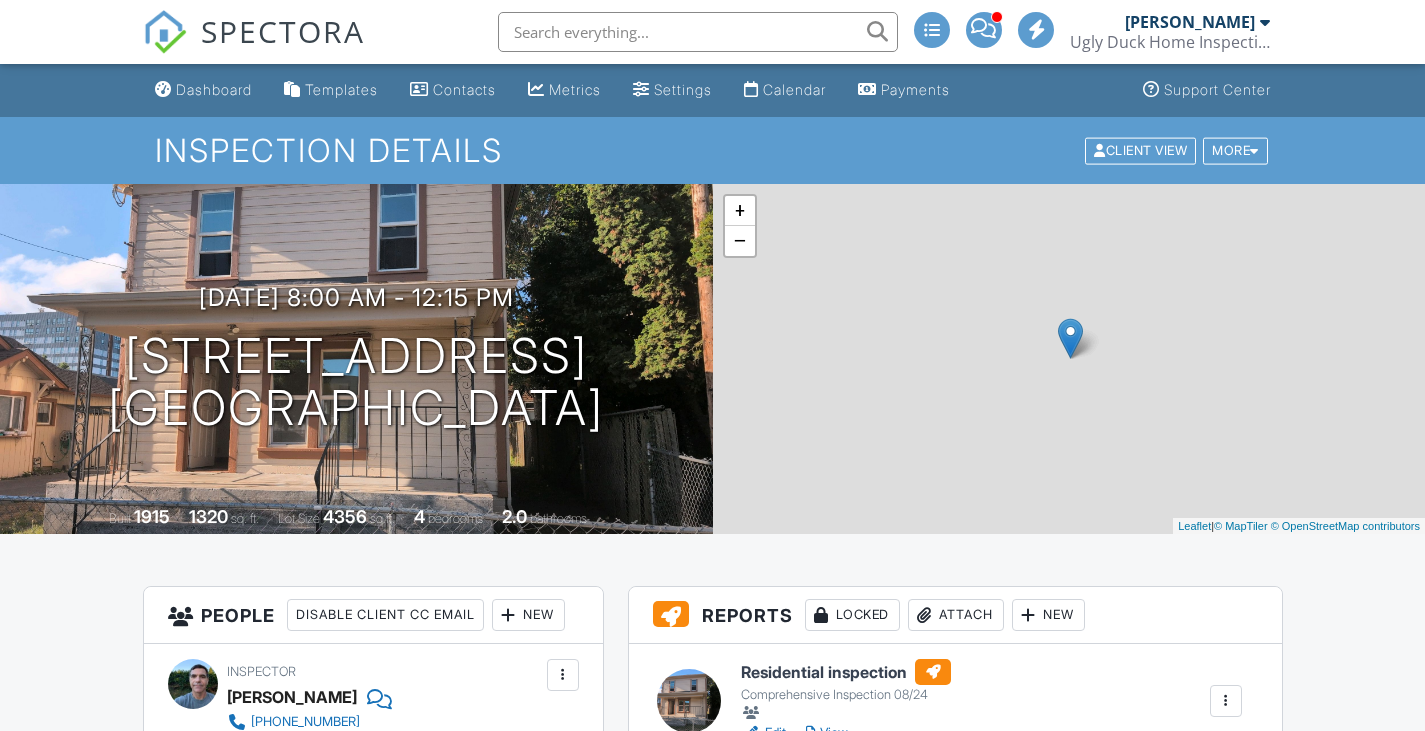 scroll, scrollTop: 0, scrollLeft: 0, axis: both 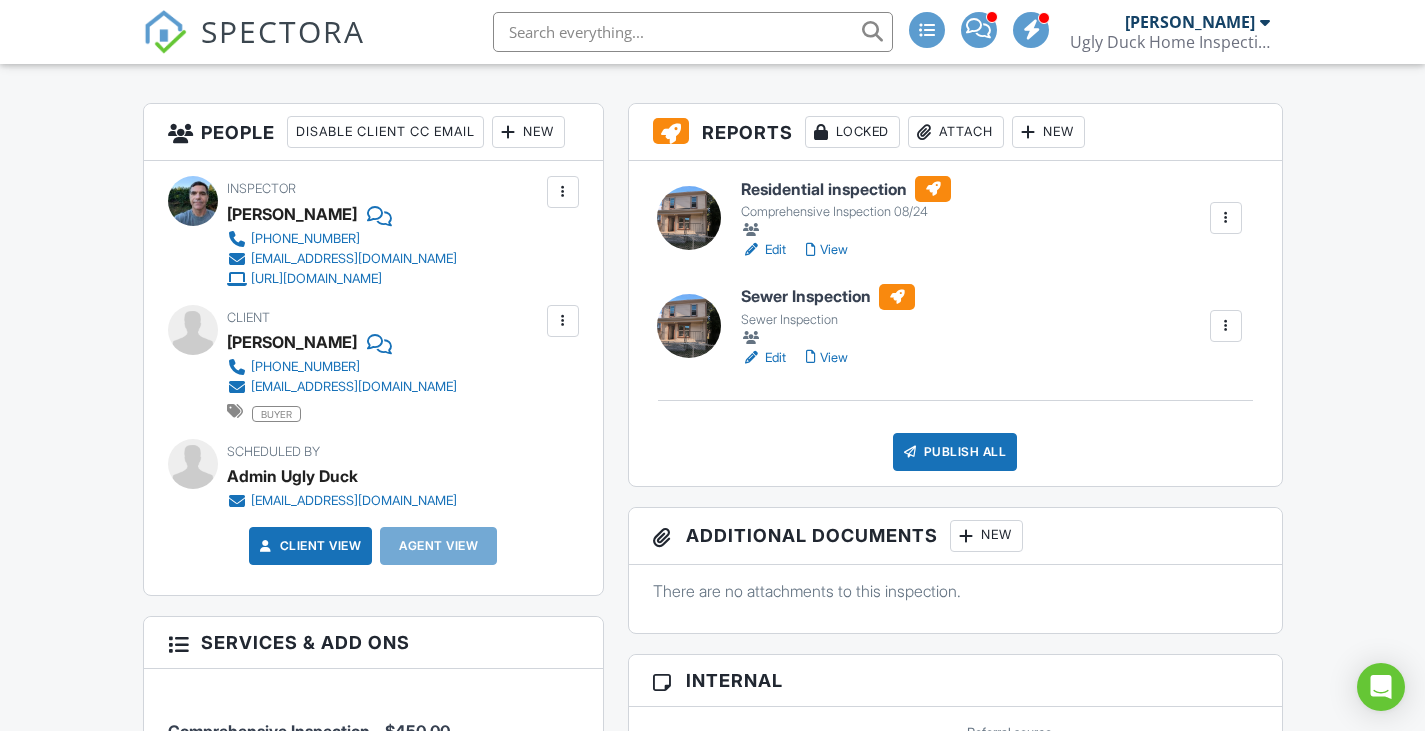 drag, startPoint x: 1437, startPoint y: 86, endPoint x: 1423, endPoint y: 164, distance: 79.24645 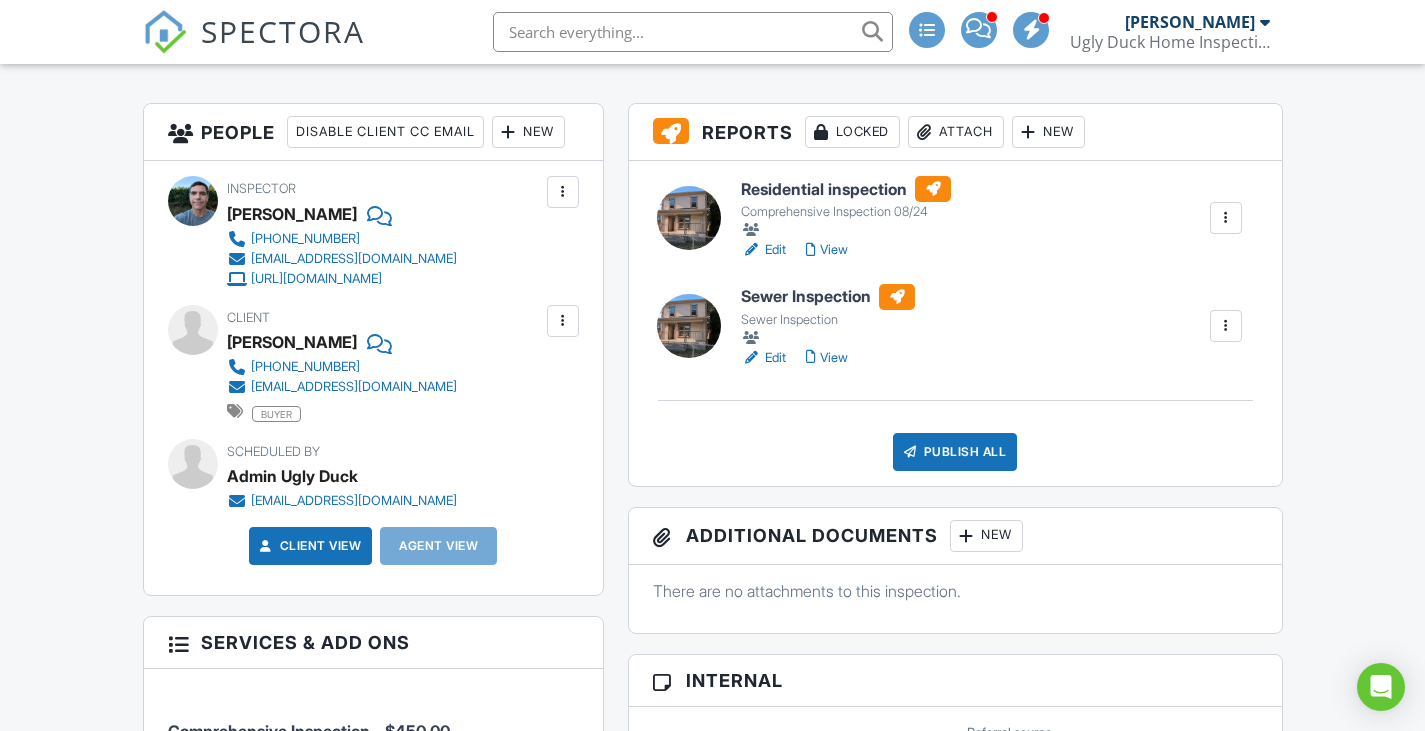 click on "SPECTORA
Kurvin Gordon
Ugly Duck Home Inspections
Role:
Inspector
Change Role
Dashboard
New Inspection
Inspections
Calendar
Template Editor
Contacts
Automations
Team
Metrics
Payments
Data Exports
Time Tracking
Billing
Conversations
Tasks
Reporting
Advanced
Equipment
Settings
What's New
Sign Out
Change Active Role
Your account has more than one possible role. Please choose how you'd like to view the site:
Company/Agency
City
Role
Dashboard
Templates
Contacts
Metrics
Settings
Calendar
Payments
Support Center
Inspection Details
Client View
More" at bounding box center (712, 1709) 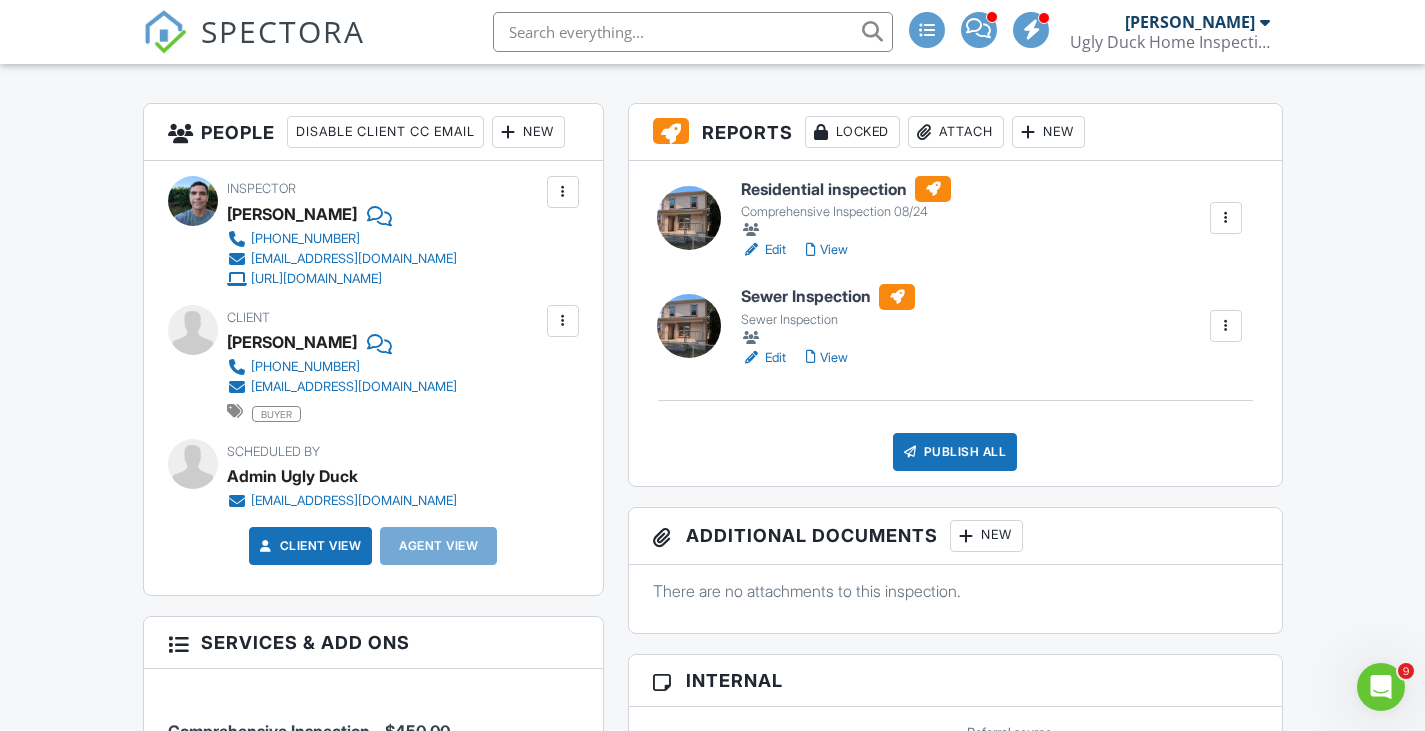 scroll, scrollTop: 0, scrollLeft: 0, axis: both 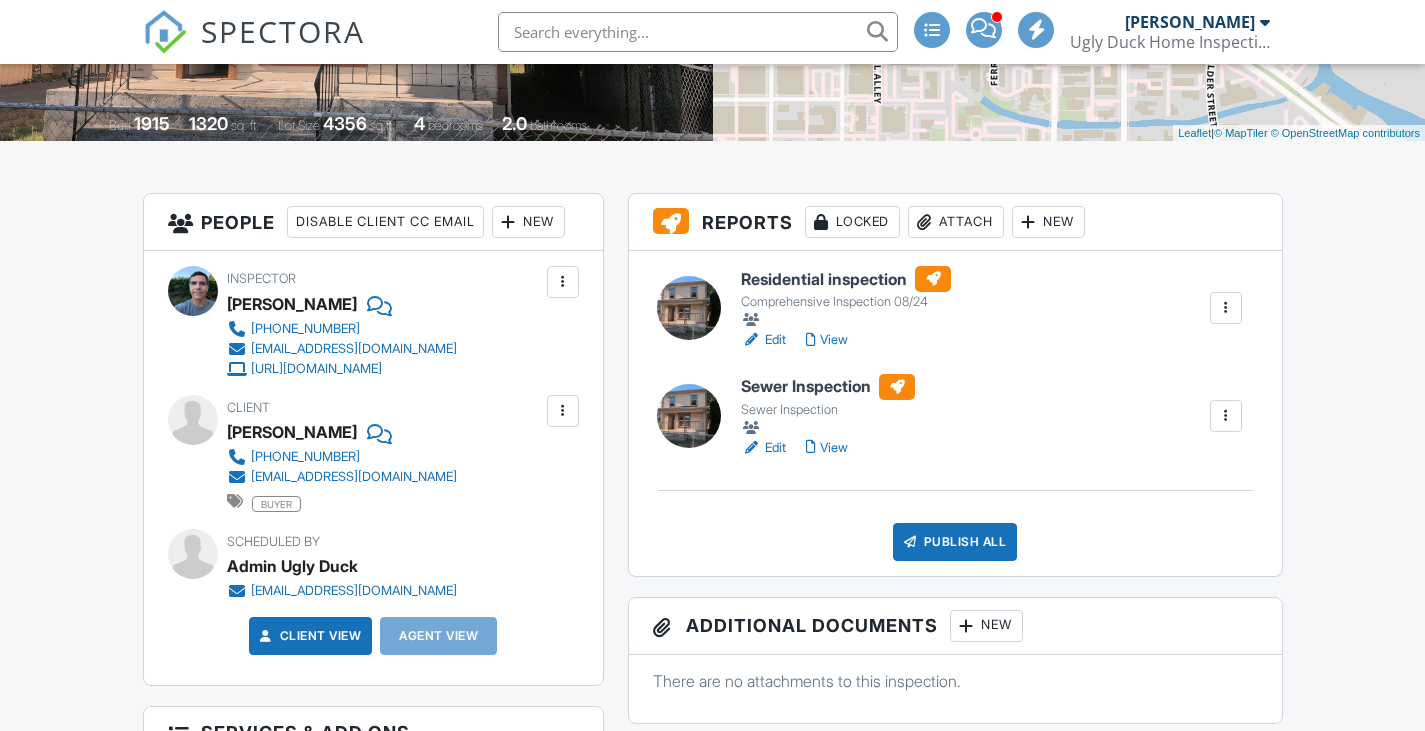 drag, startPoint x: 0, startPoint y: 0, endPoint x: 1431, endPoint y: 97, distance: 1434.2838 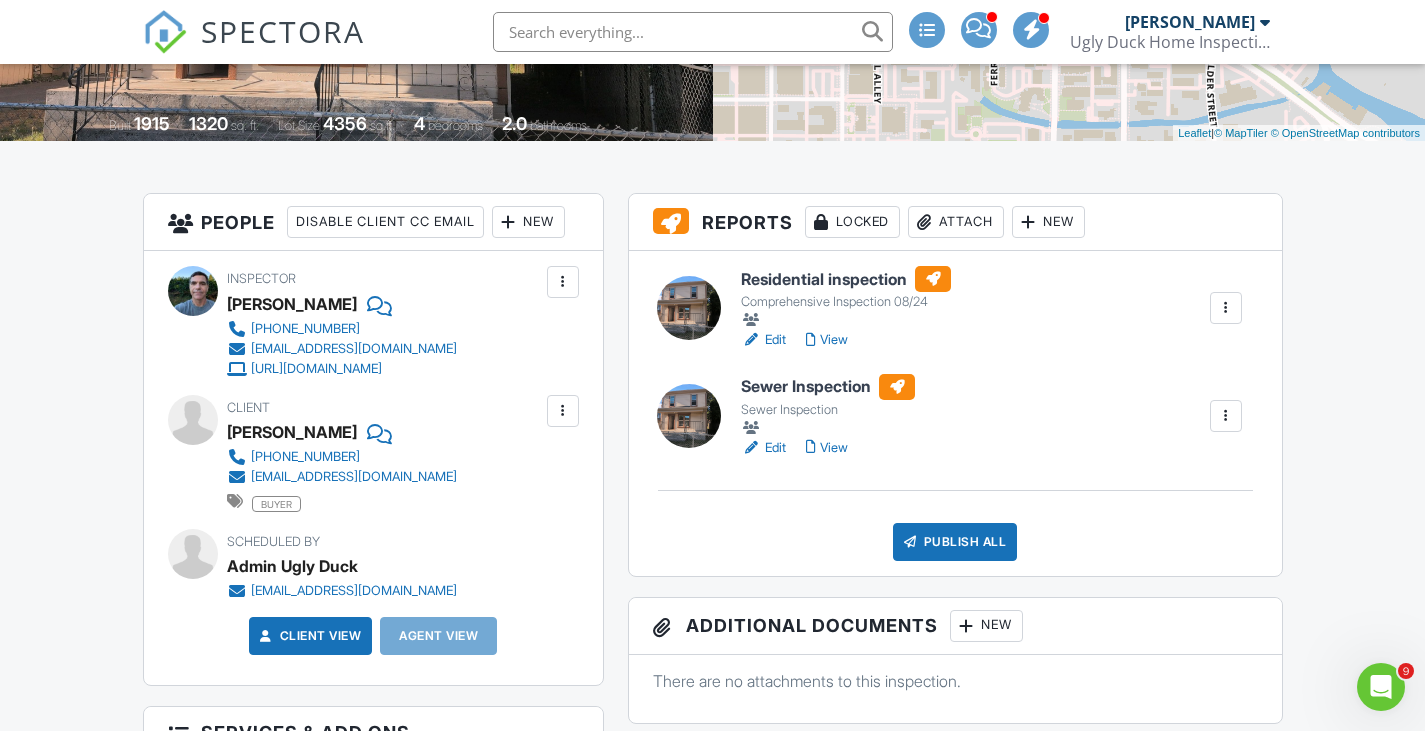 scroll, scrollTop: 0, scrollLeft: 0, axis: both 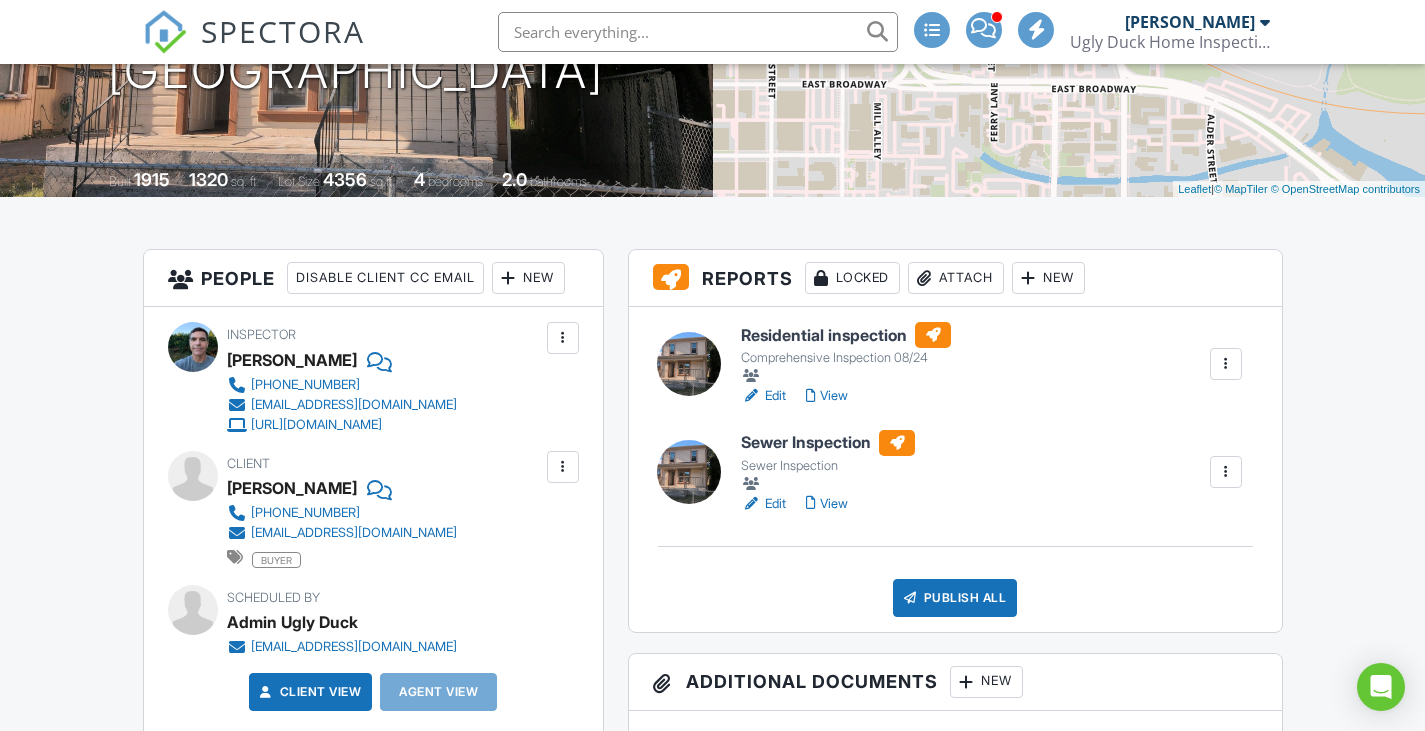 drag, startPoint x: 1432, startPoint y: 92, endPoint x: 1436, endPoint y: 147, distance: 55.145264 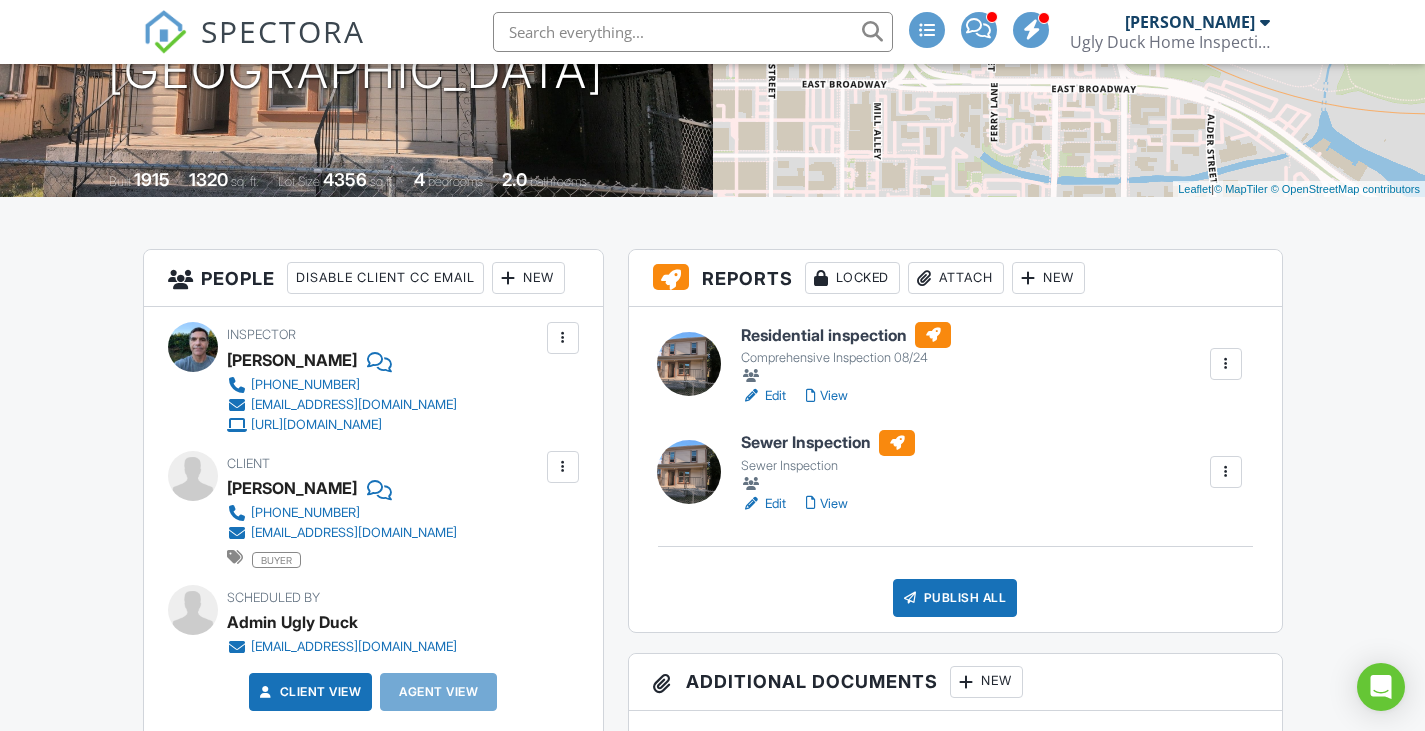 scroll, scrollTop: 340, scrollLeft: 0, axis: vertical 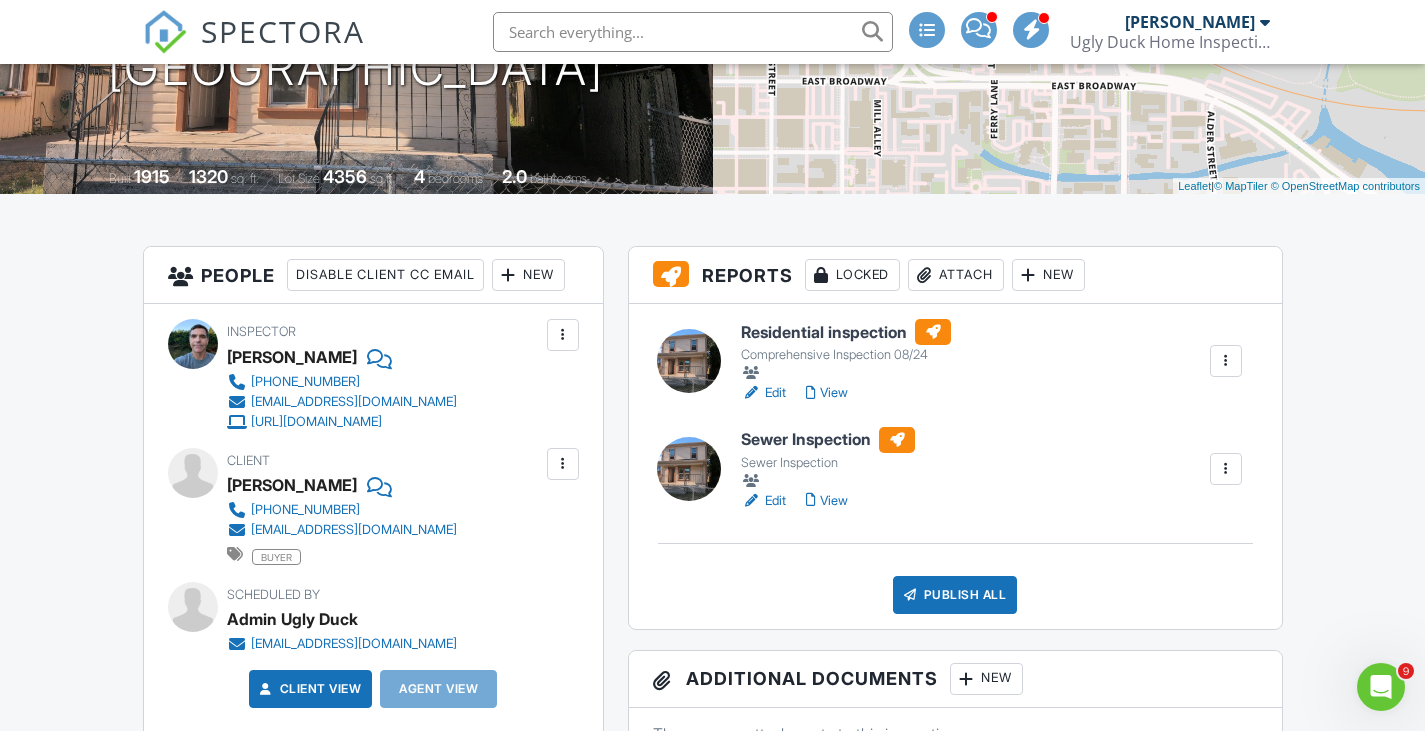 click at bounding box center [1226, 469] 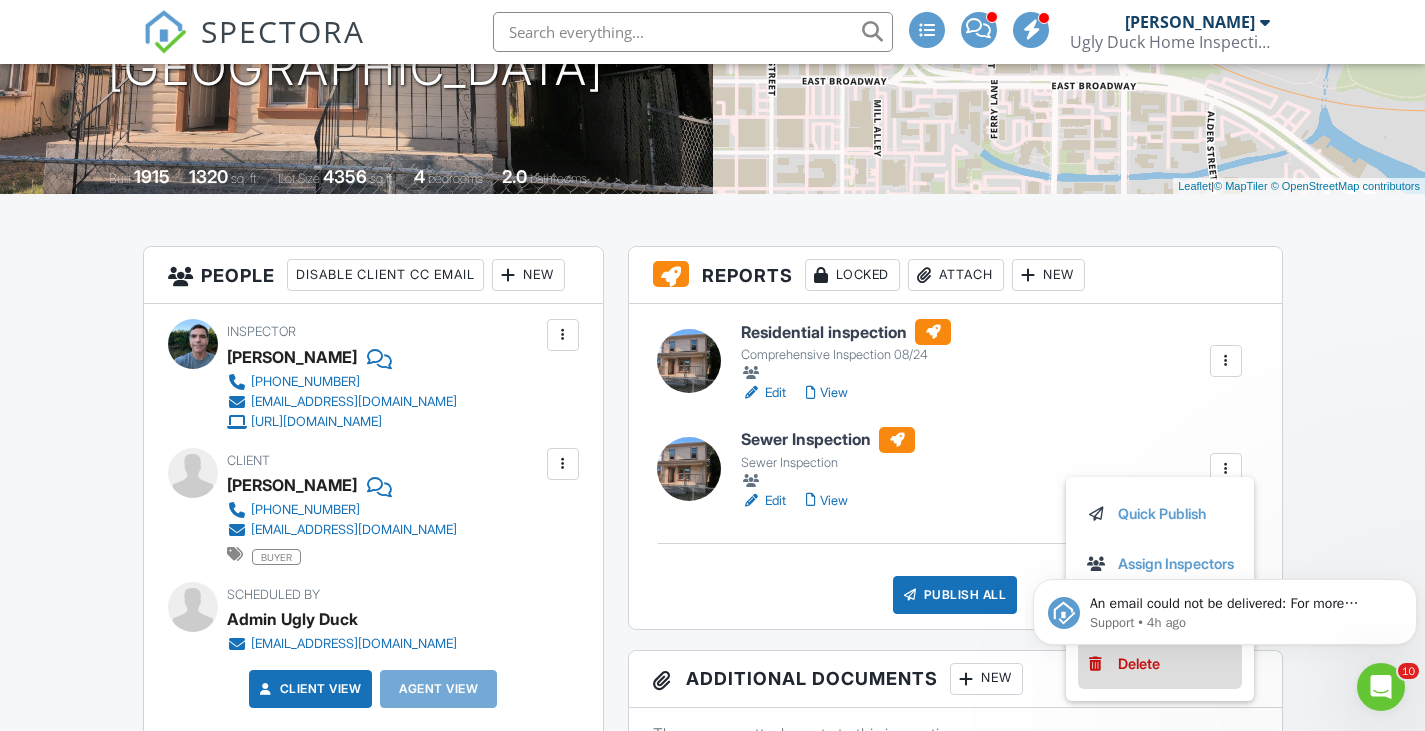 scroll, scrollTop: 0, scrollLeft: 0, axis: both 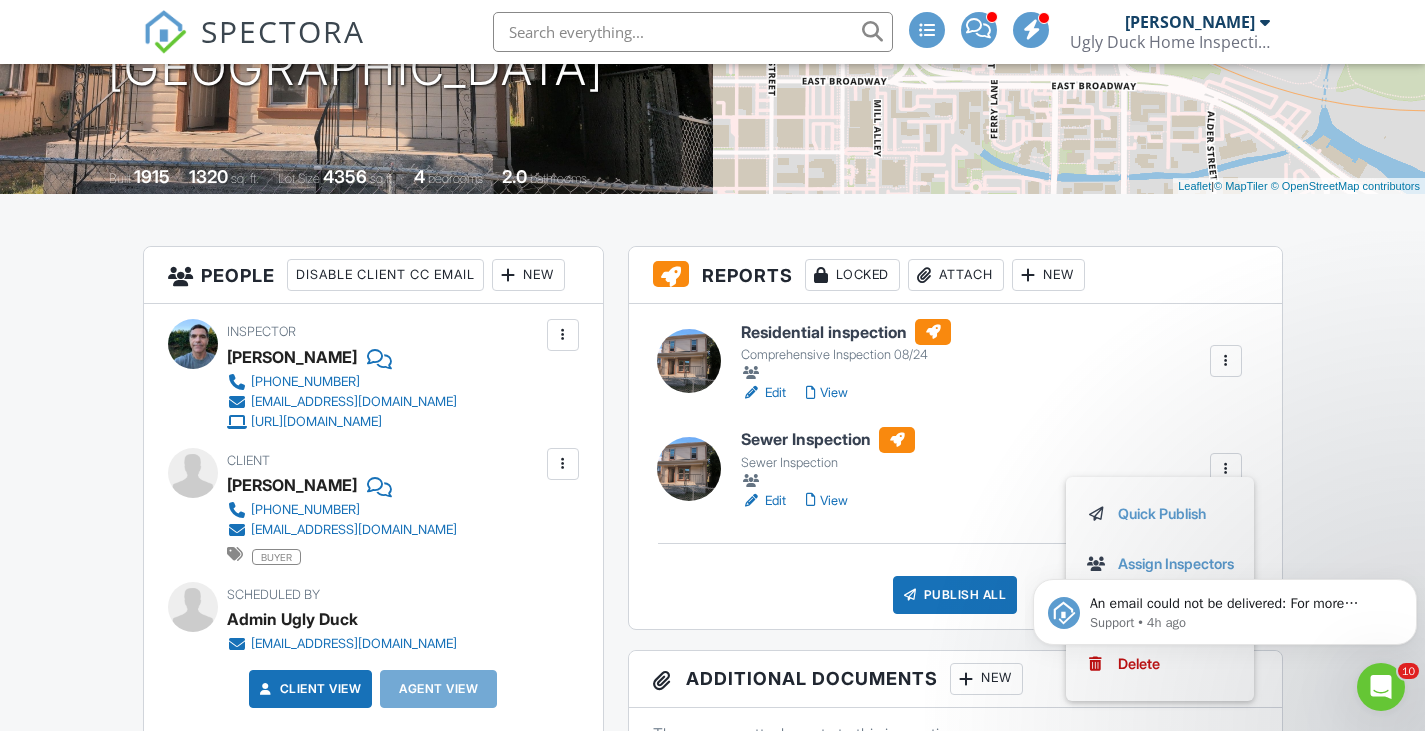 click on "An email could not be delivered:  For more information, view Why emails don't get delivered (Support Article) Support • 4h ago" 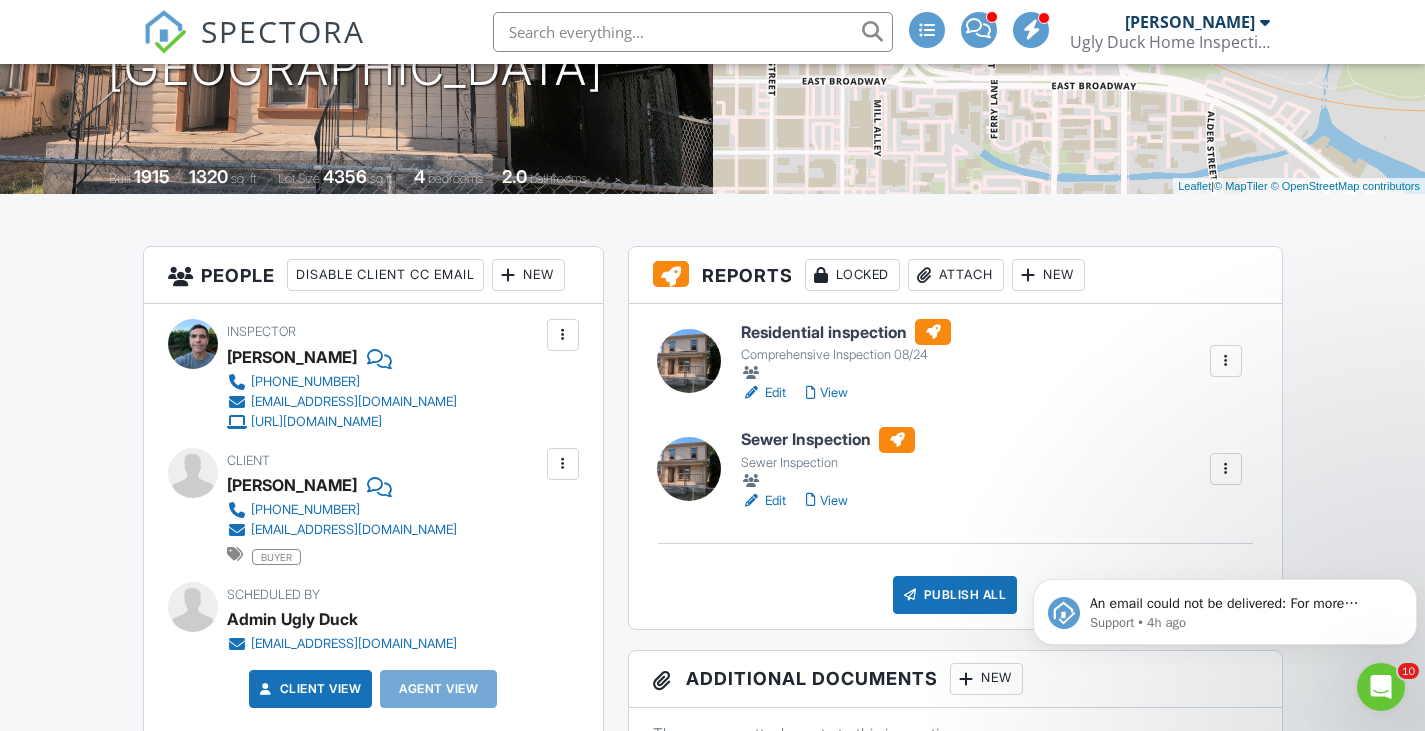 click at bounding box center (1381, 687) 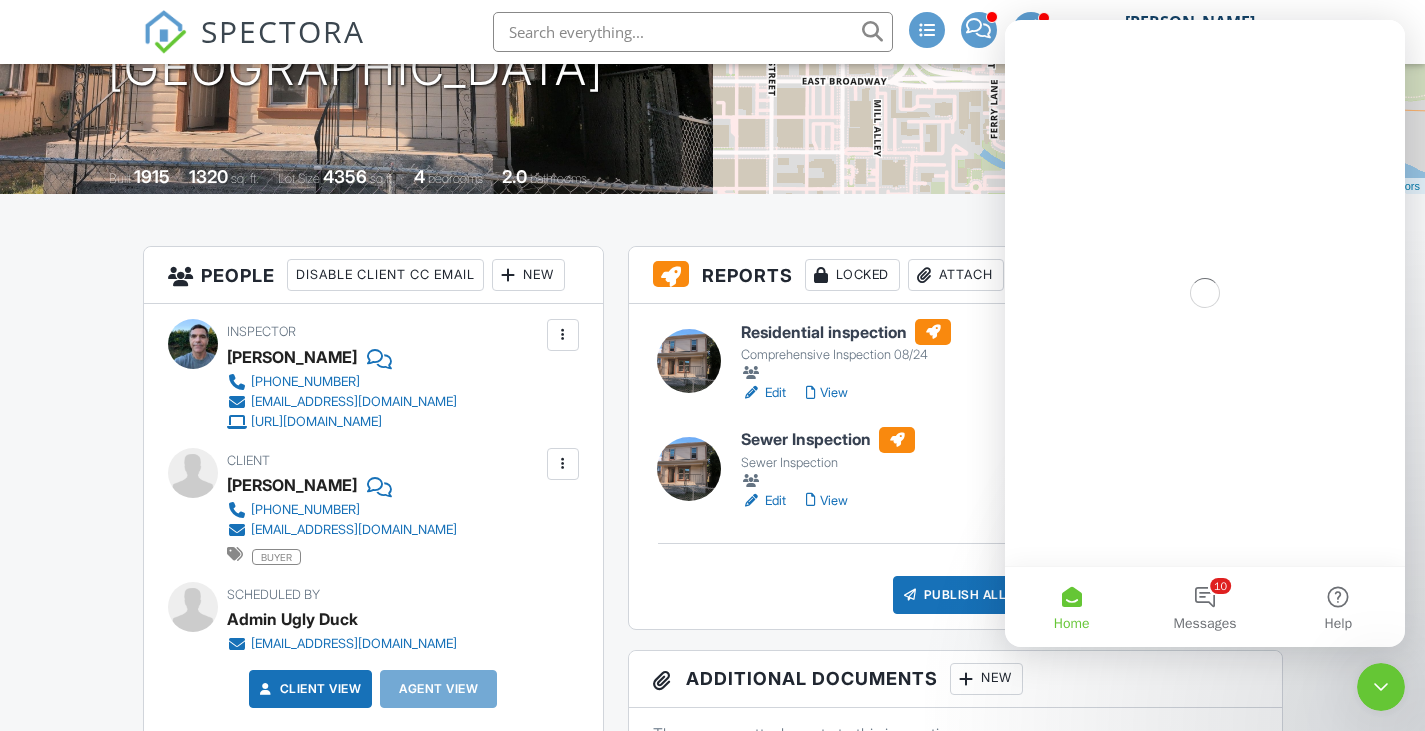 scroll, scrollTop: 0, scrollLeft: 0, axis: both 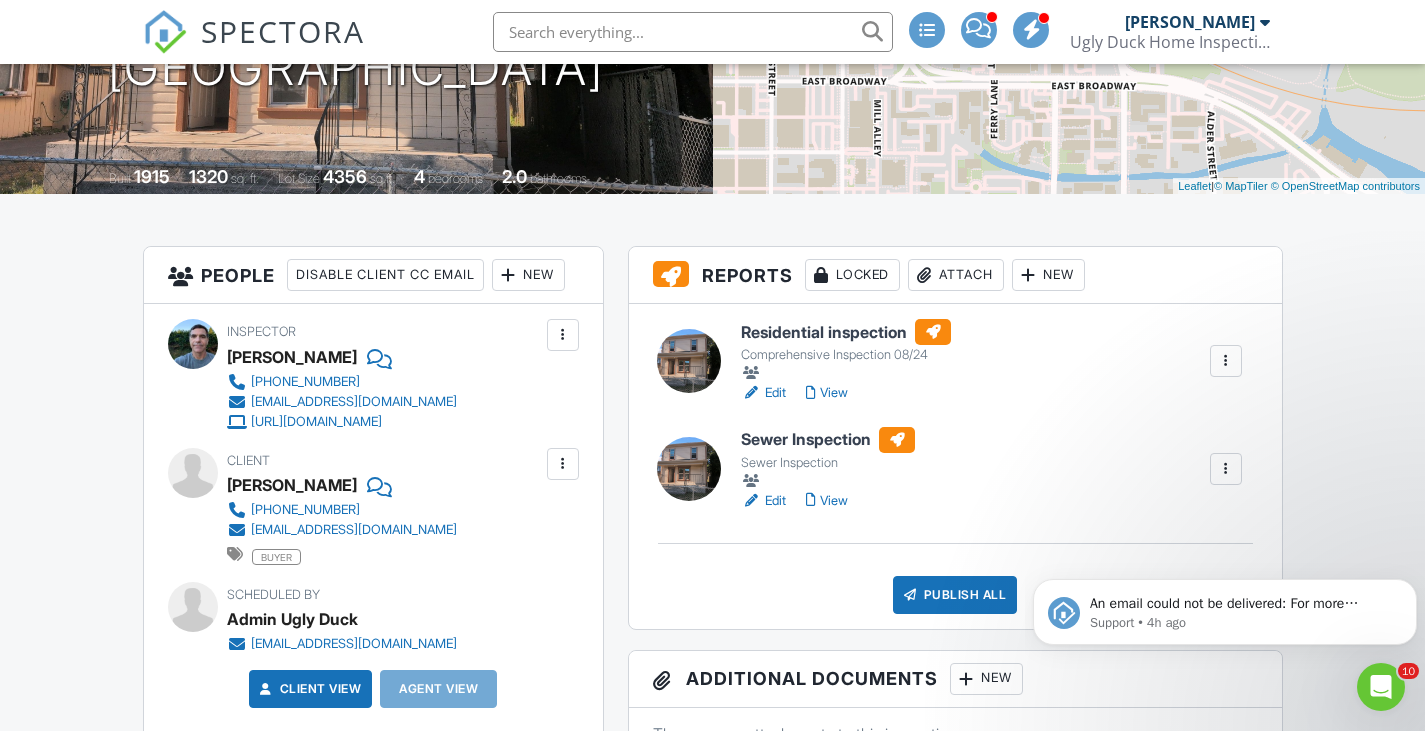 click on "Dashboard
Templates
Contacts
Metrics
Settings
Calendar
Payments
Support Center
Inspection Details
Client View
More
Property Details
Reschedule
Reorder / Copy
Share
Cancel
Delete
Print Order
Convert to V9
Disable Pass on CC Fees
View Change Log
07/11/2025  8:00 am
- 12:15 pm
620 E 8th Ave
Eugene, OR 97401
Built
1915
1320
sq. ft.
Lot Size
4356
sq.ft.
4
bedrooms
2.0
bathrooms
+ − Leaflet  |  © MapTiler   © OpenStreetMap contributors
All emails and texts are disabled for this inspection!
Turn on emails and texts
Reports
Locked
Attach
New
Residential inspection
Comprehensive Inspection 08/24
Edit
View" at bounding box center [712, 1884] 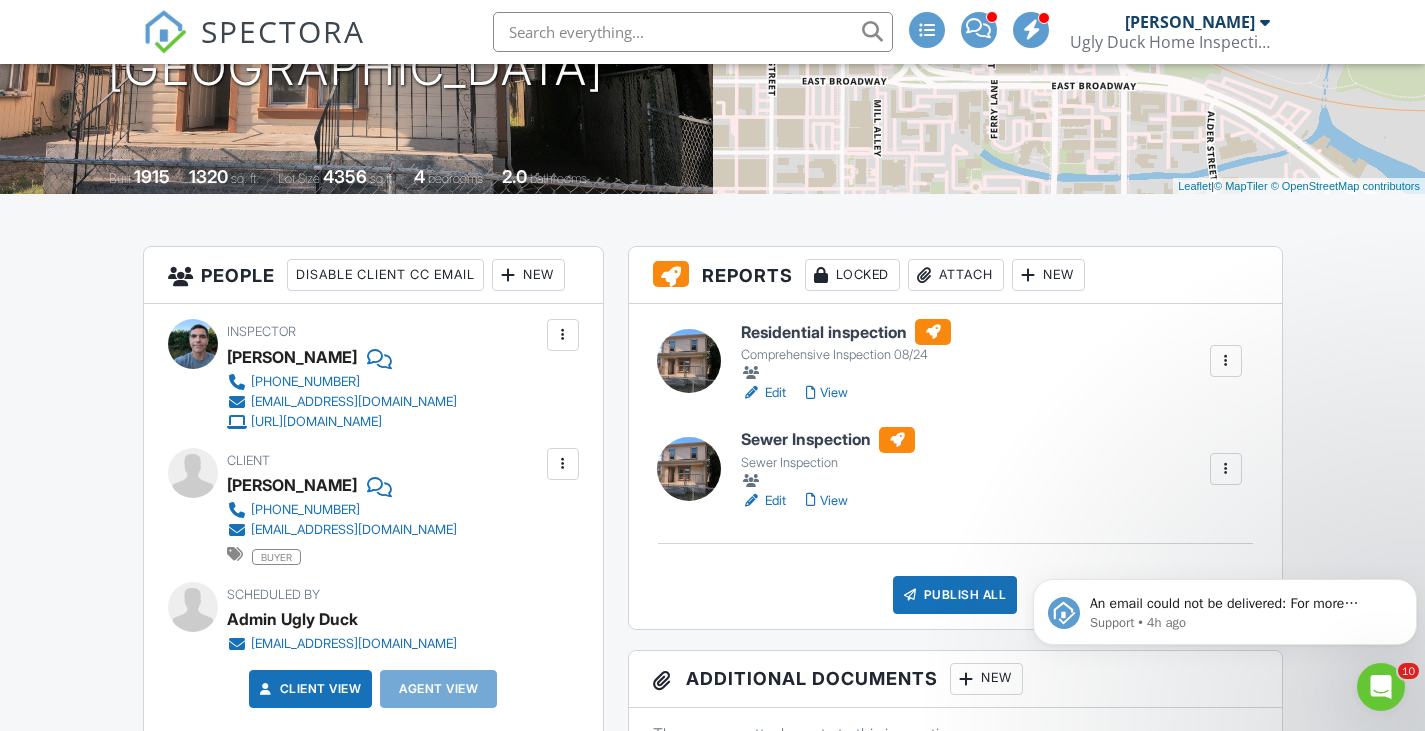 click at bounding box center (1226, 469) 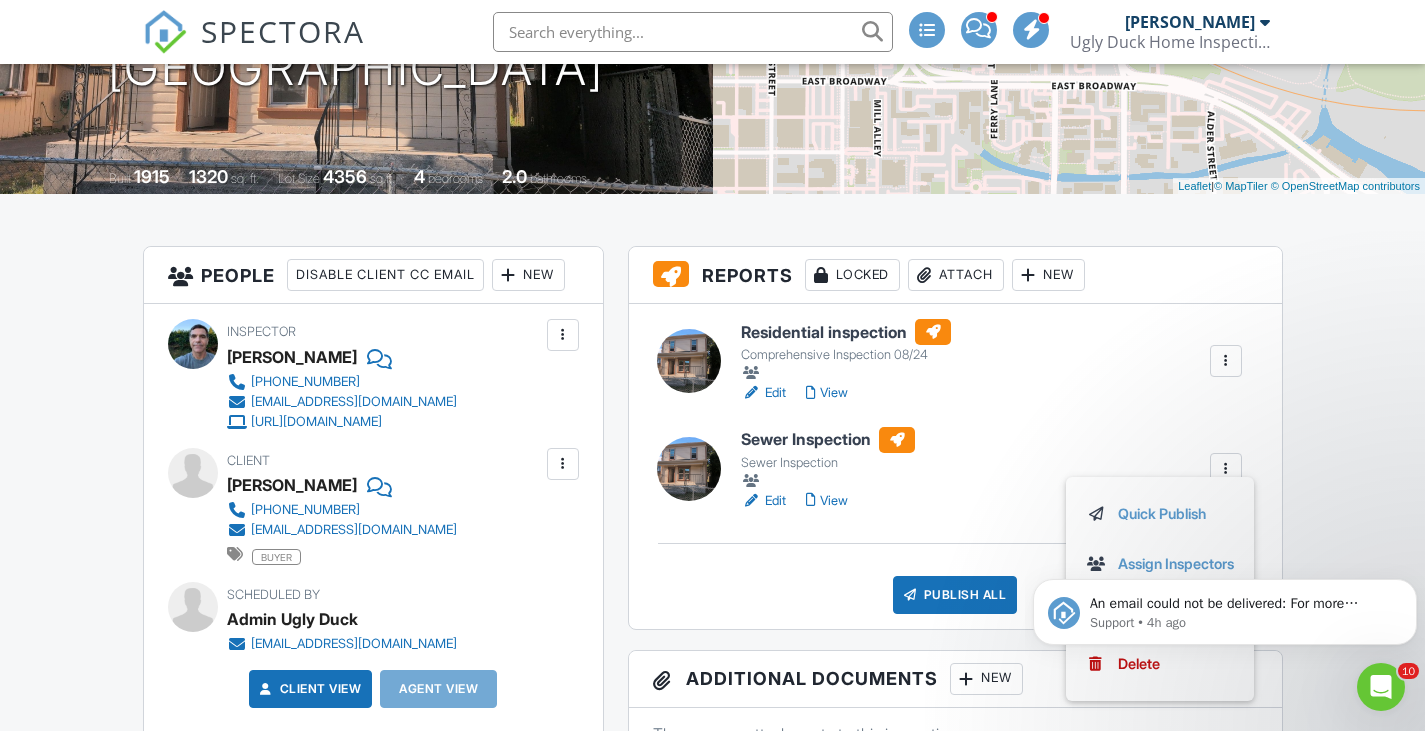 click on "An email could not be delivered:  For more information, view Why emails don't get delivered (Support Article) Support • 4h ago" at bounding box center (1225, 607) 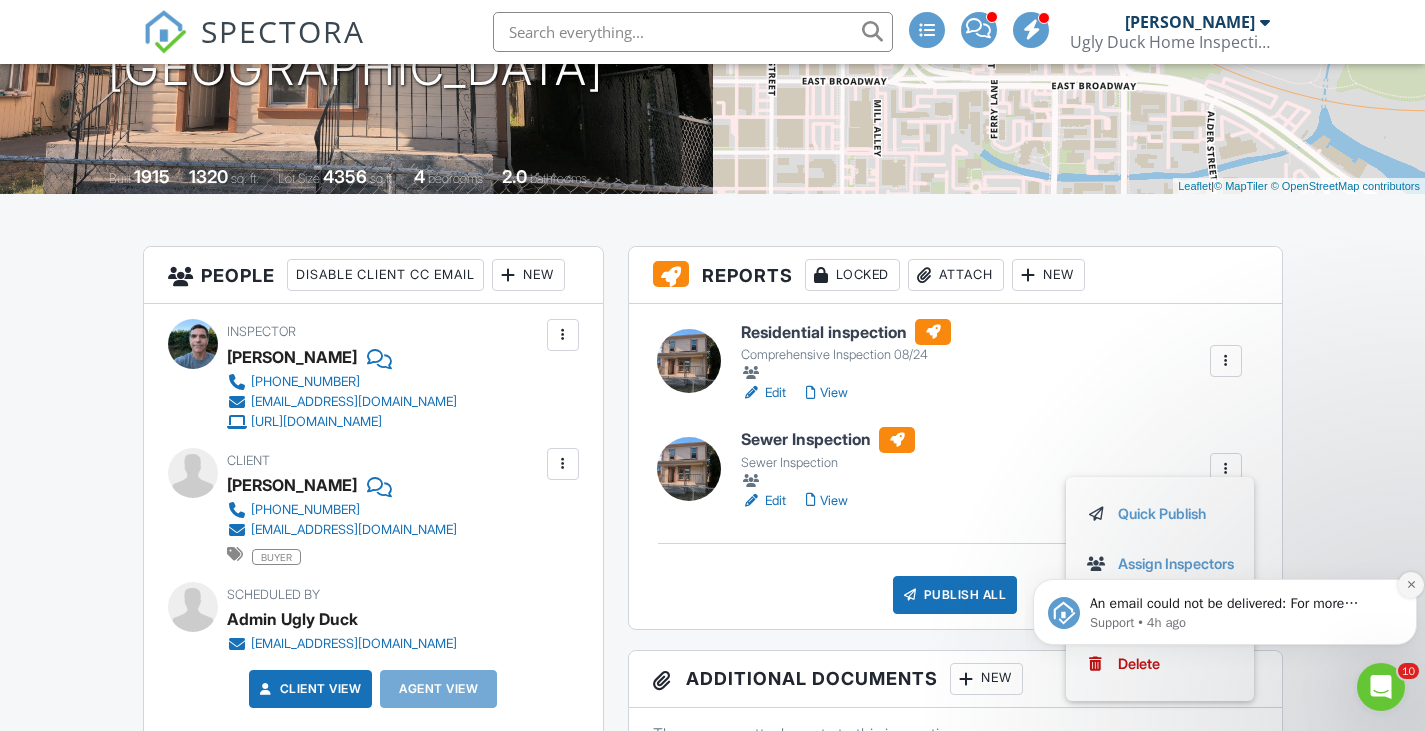 click 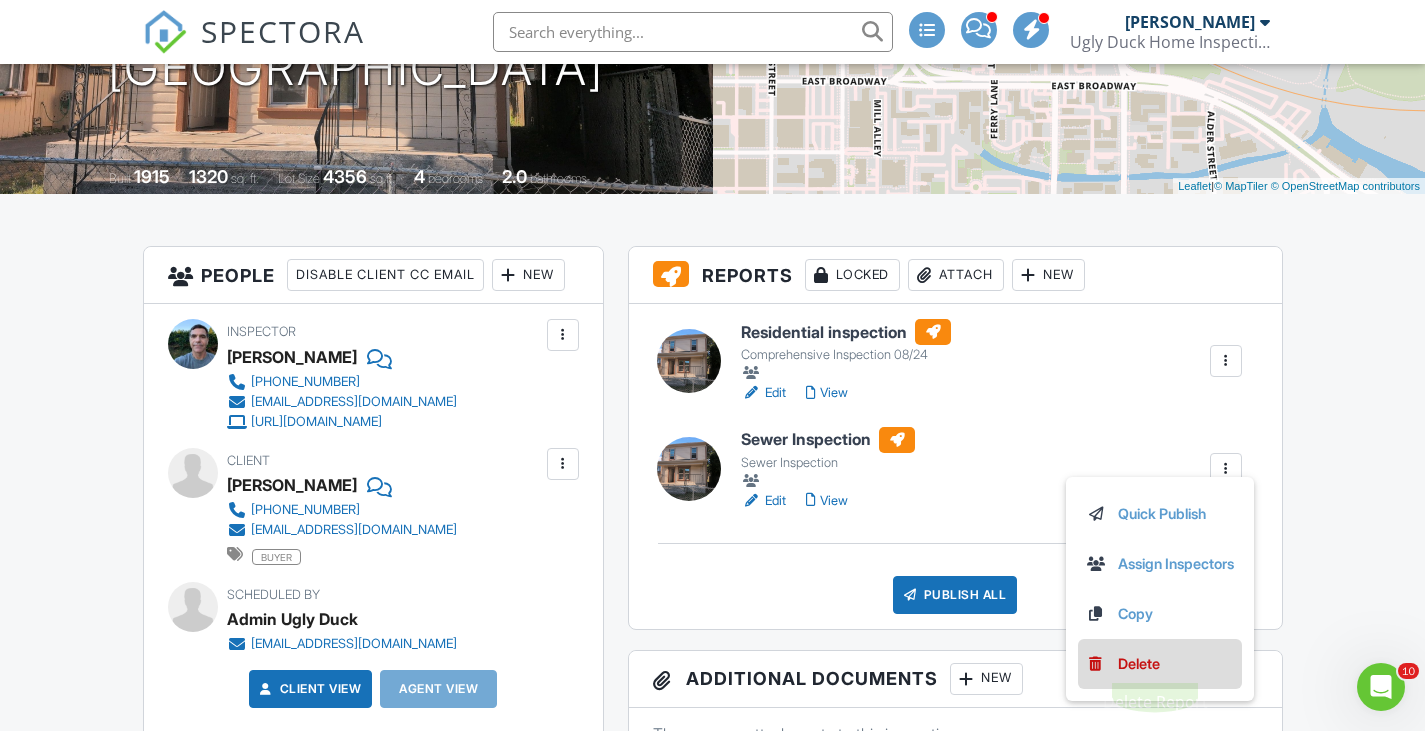click on "Delete" at bounding box center [1139, 664] 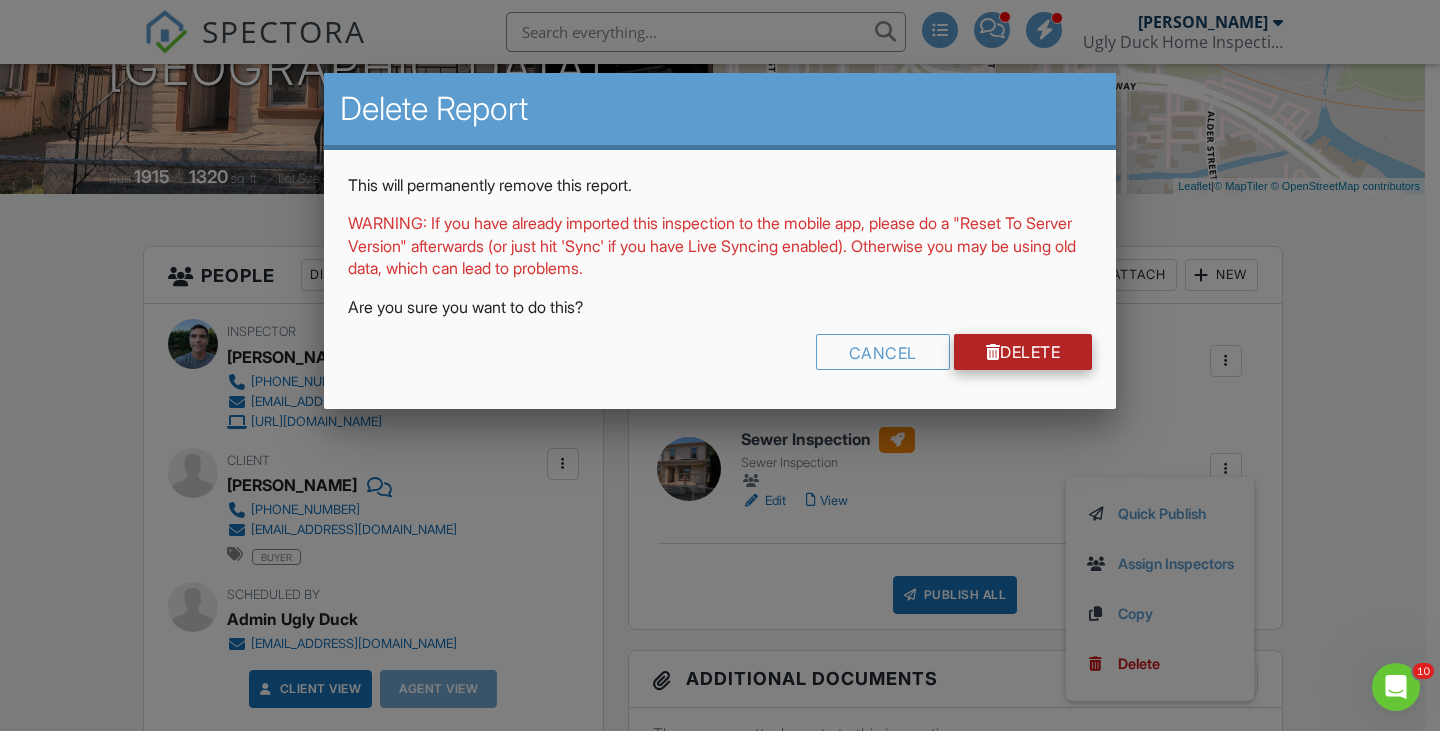 click on "Delete" at bounding box center [1023, 352] 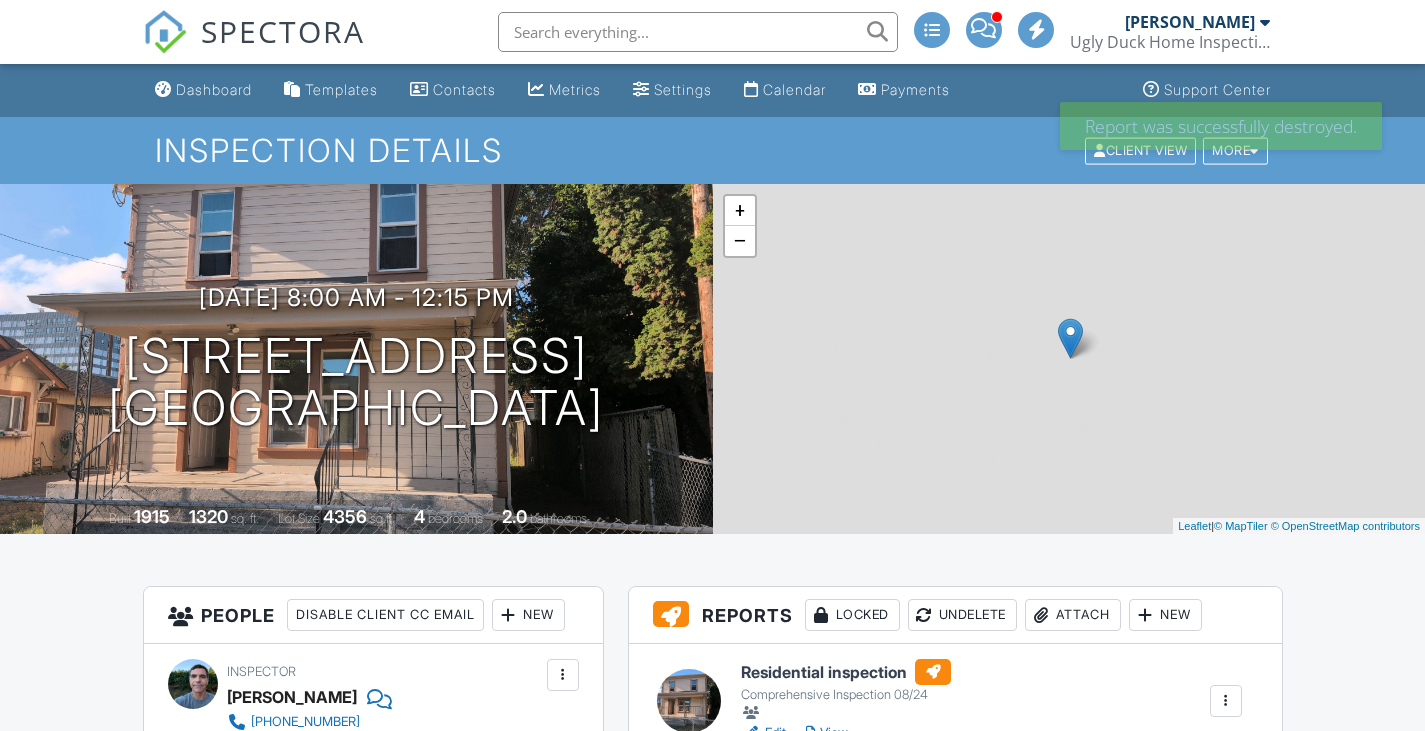 scroll, scrollTop: 0, scrollLeft: 0, axis: both 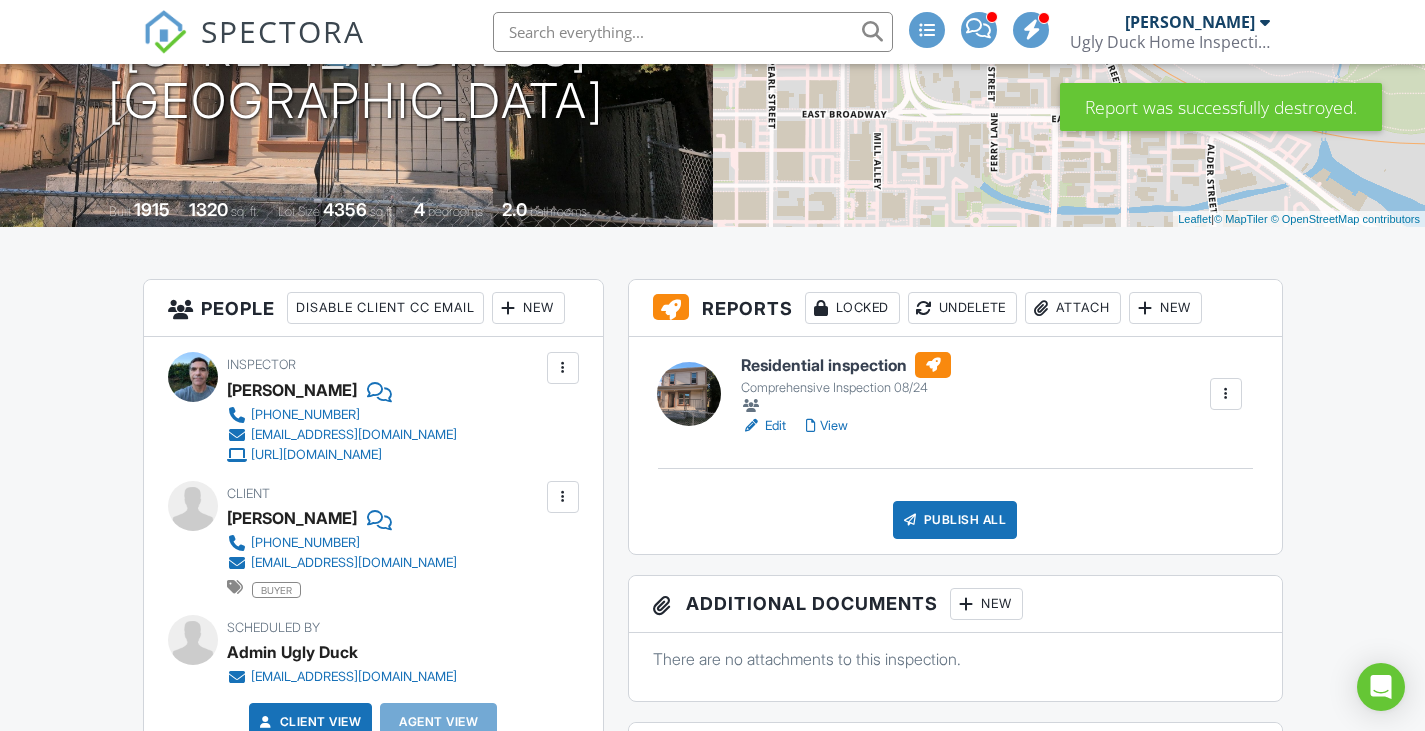 click on "Publish All" at bounding box center (955, 520) 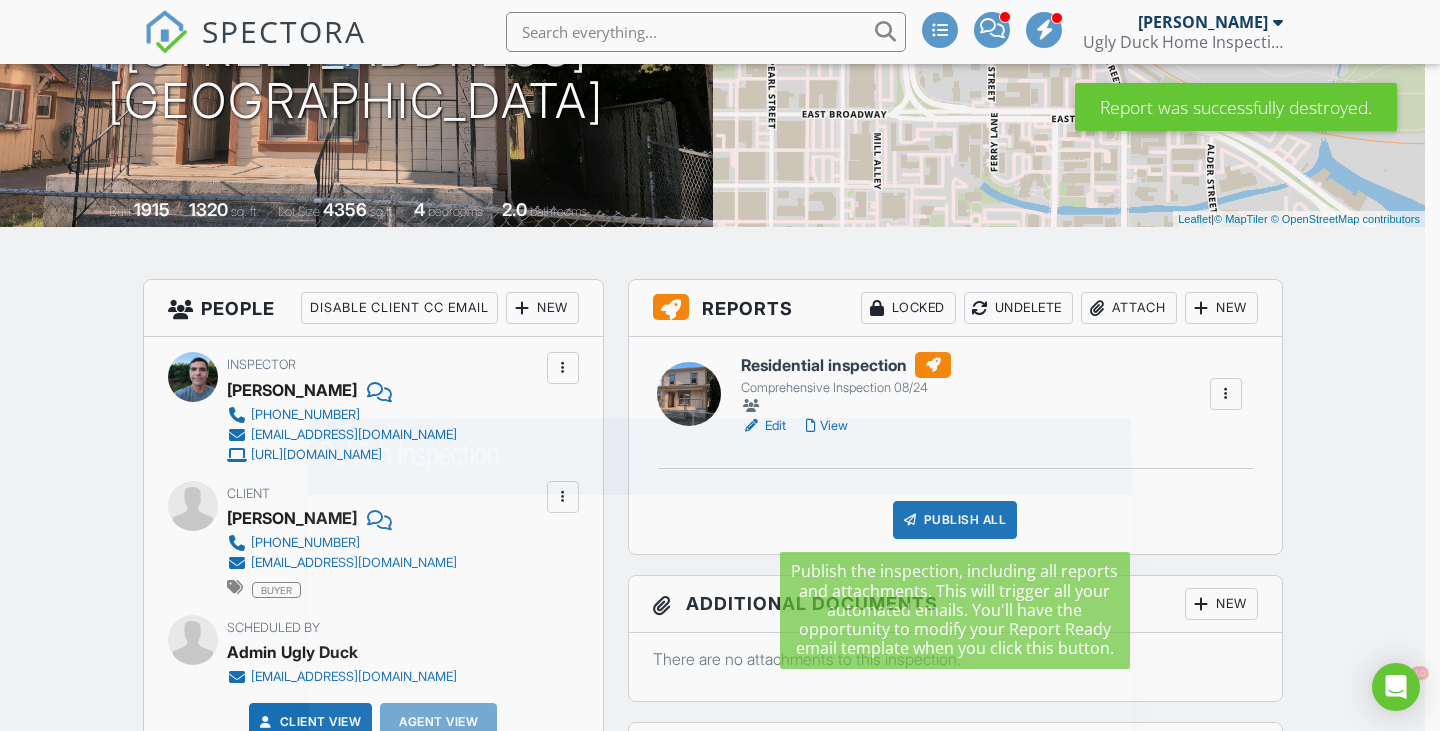 scroll, scrollTop: 0, scrollLeft: 0, axis: both 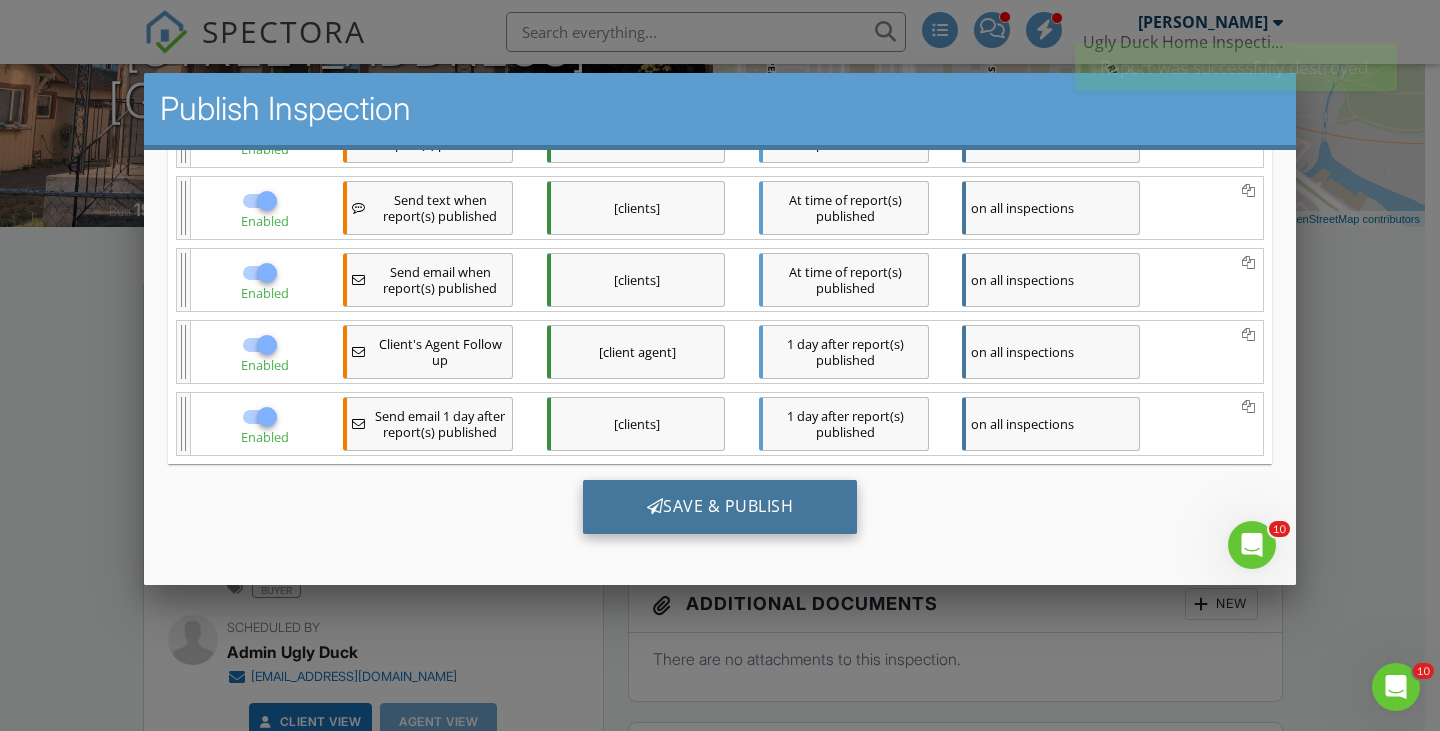 click on "Save & Publish" at bounding box center [720, 507] 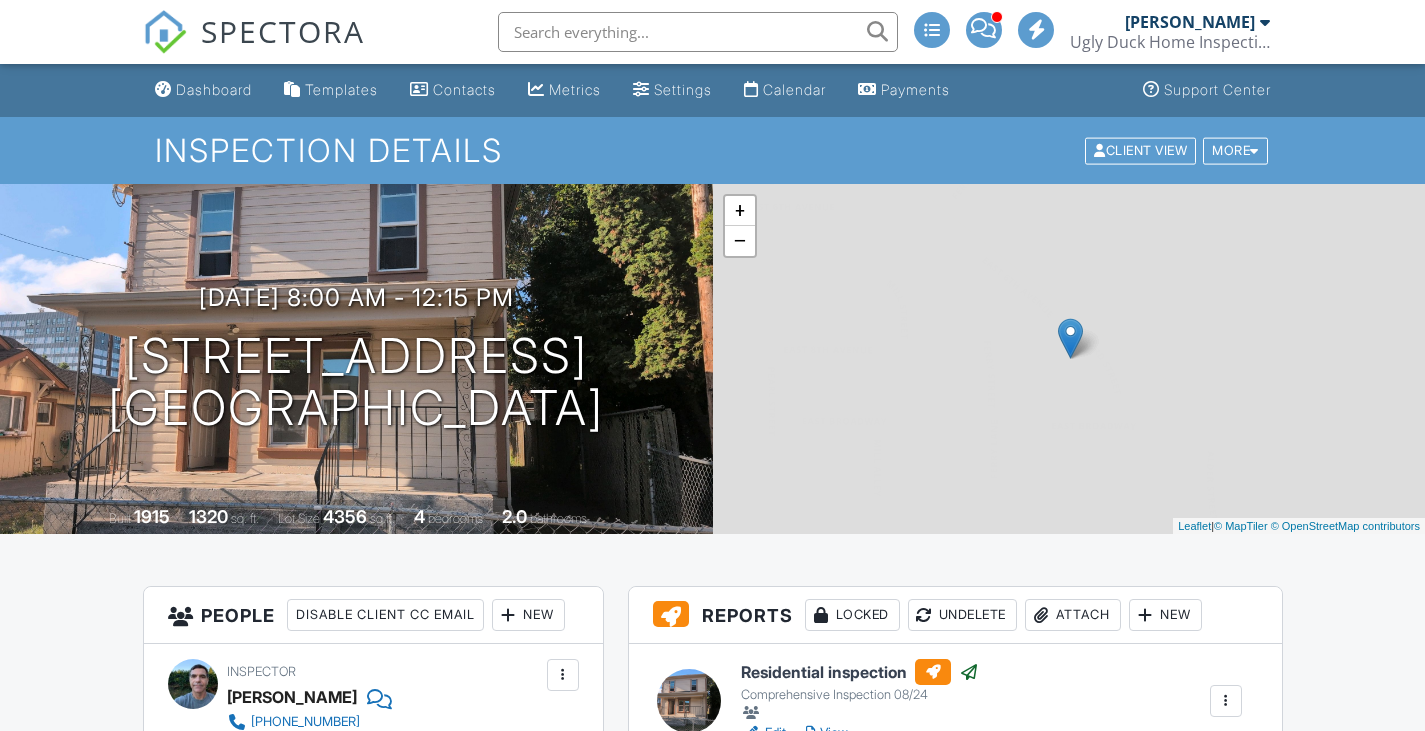 scroll, scrollTop: 0, scrollLeft: 0, axis: both 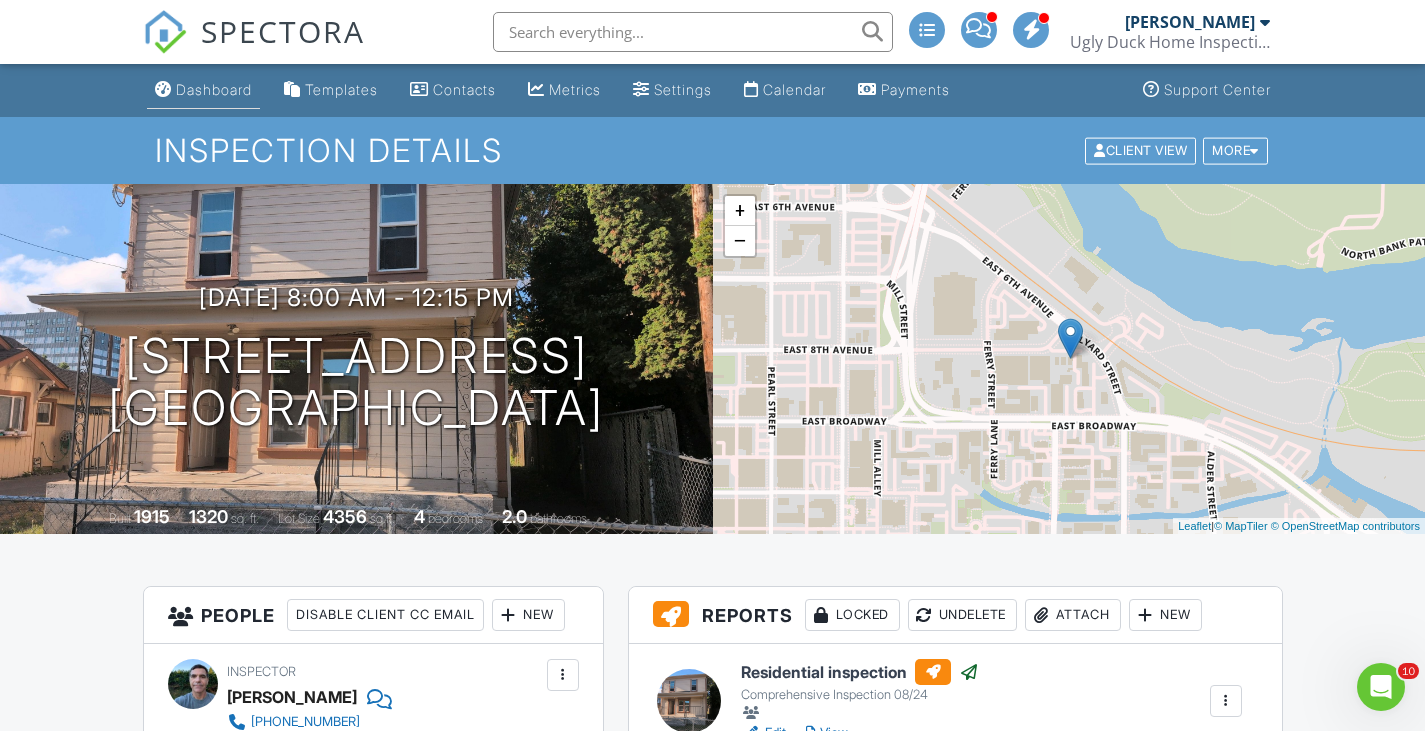 click on "Dashboard" at bounding box center [203, 90] 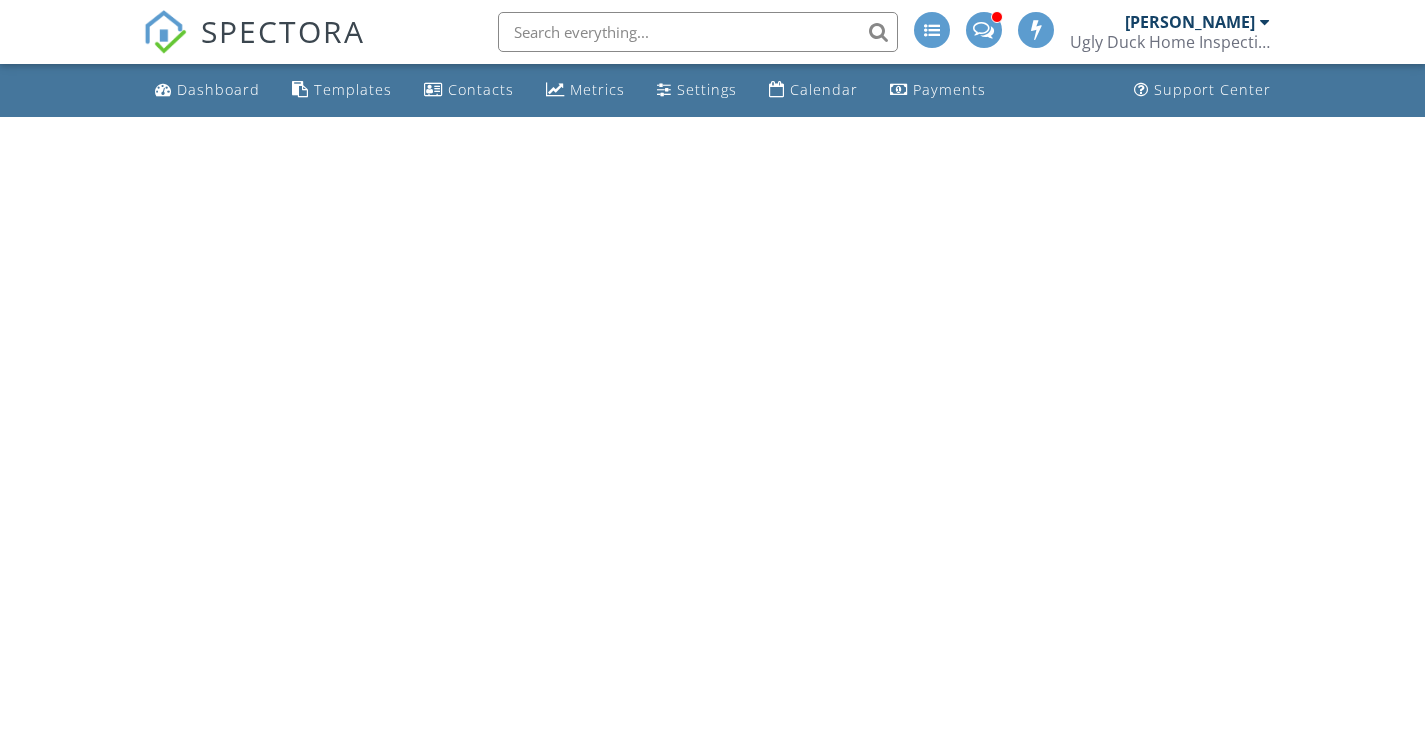 scroll, scrollTop: 0, scrollLeft: 0, axis: both 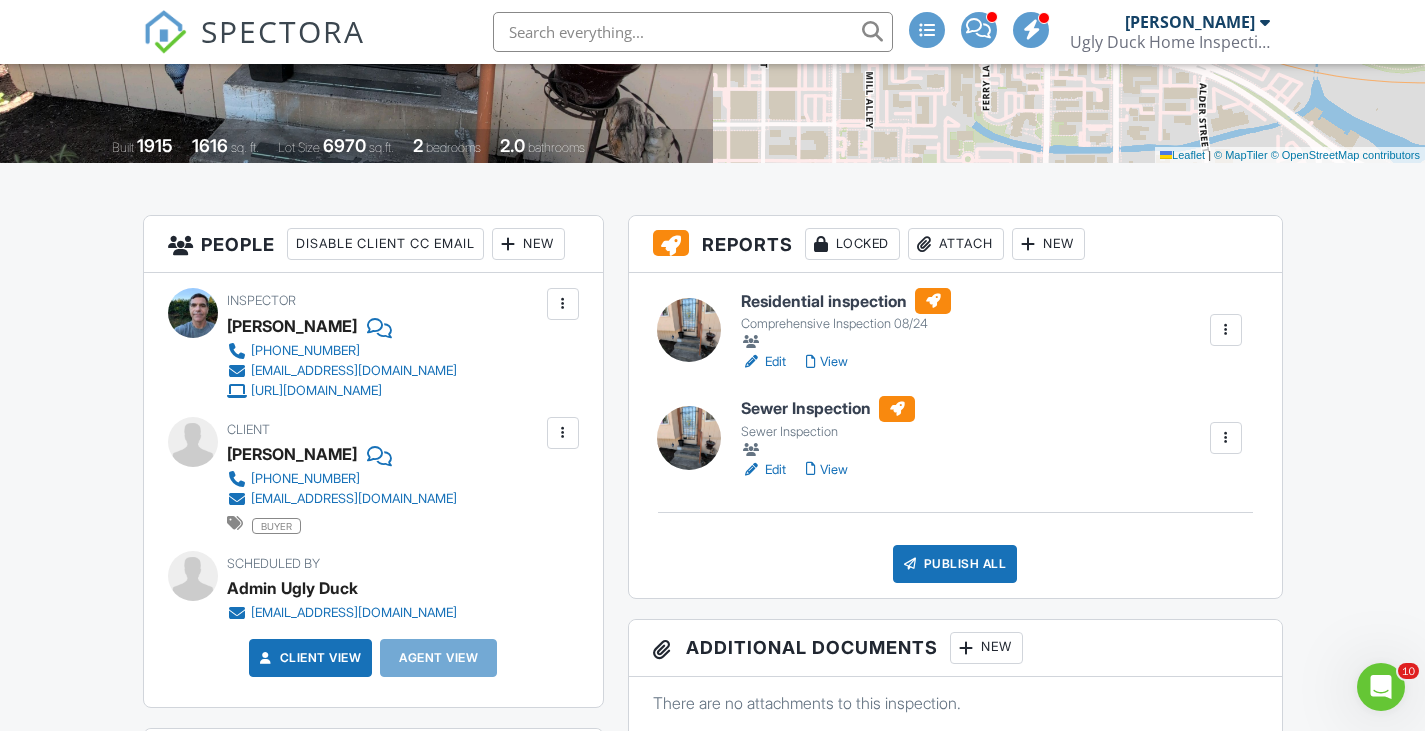 click on "Residential inspection" at bounding box center (846, 301) 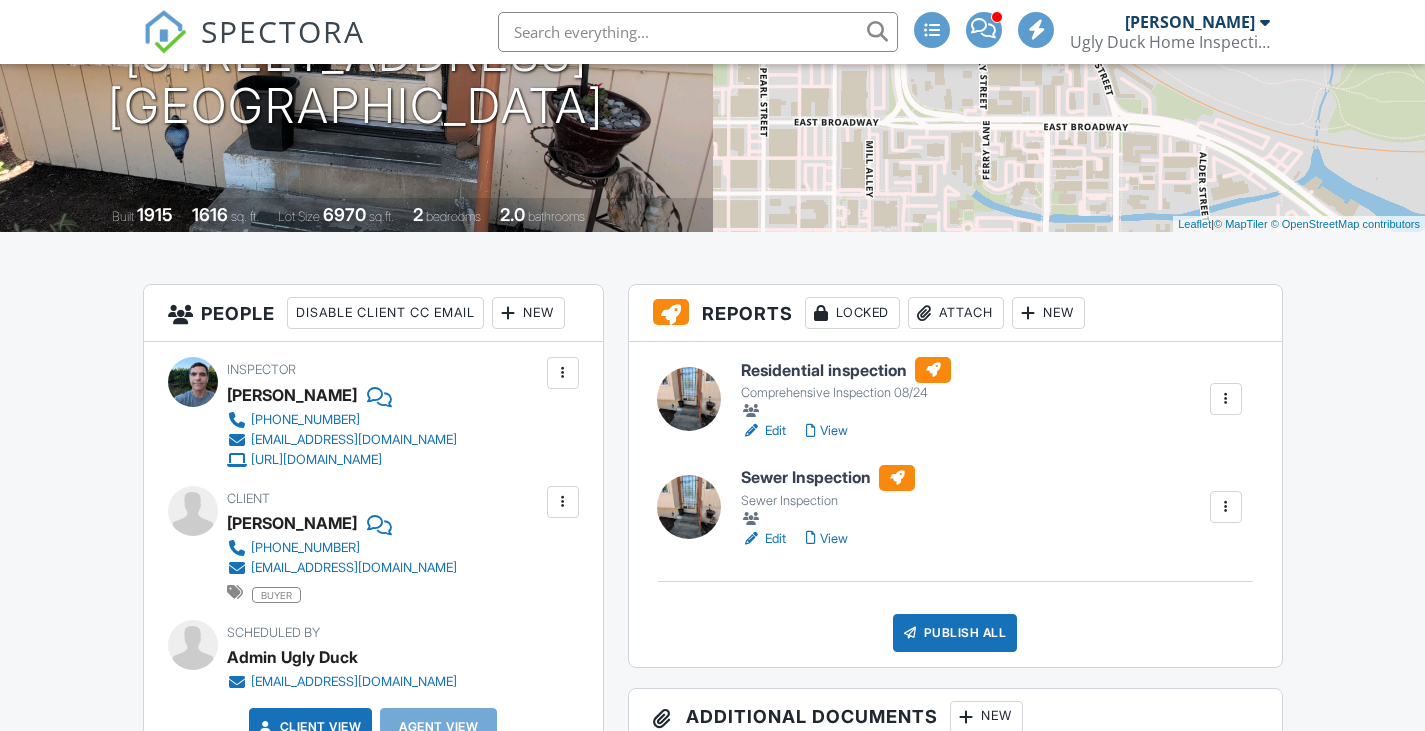 scroll, scrollTop: 0, scrollLeft: 0, axis: both 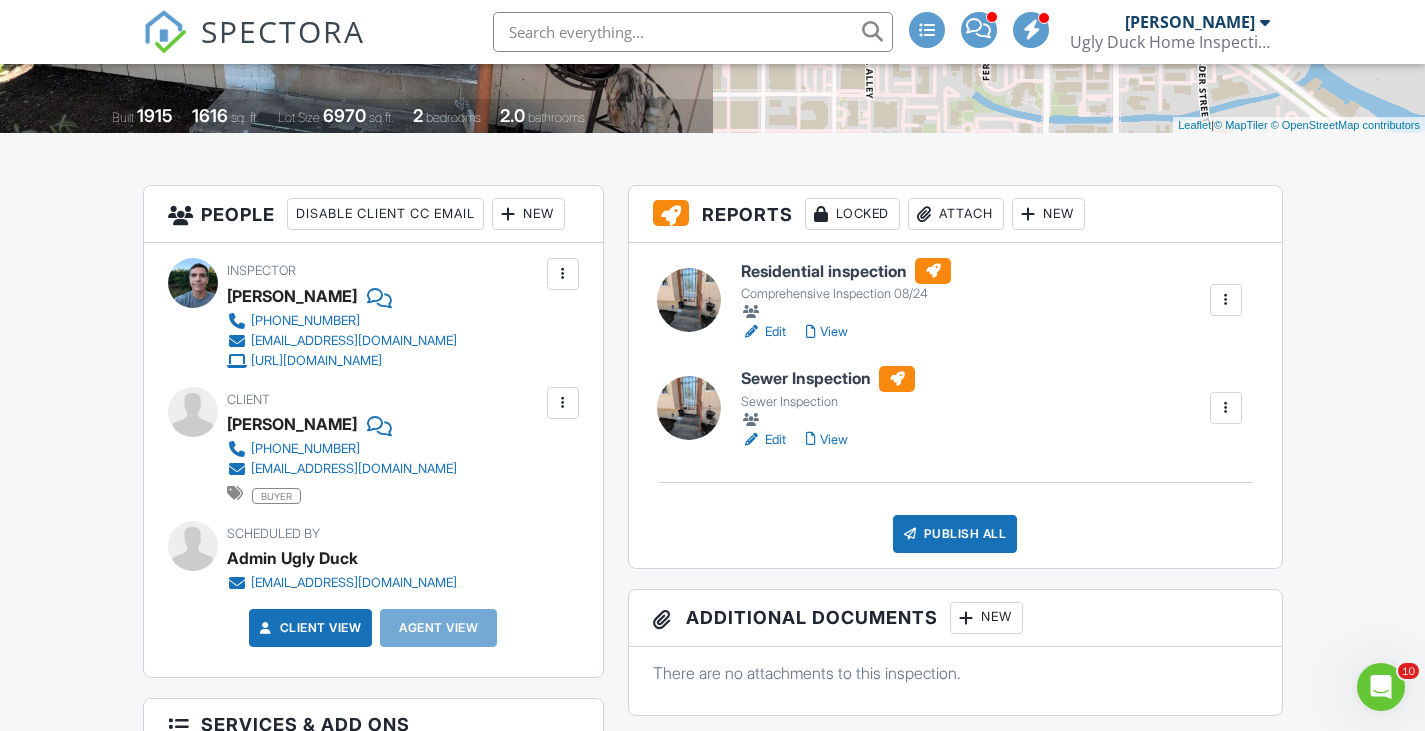 click on "Publish All" at bounding box center (955, 534) 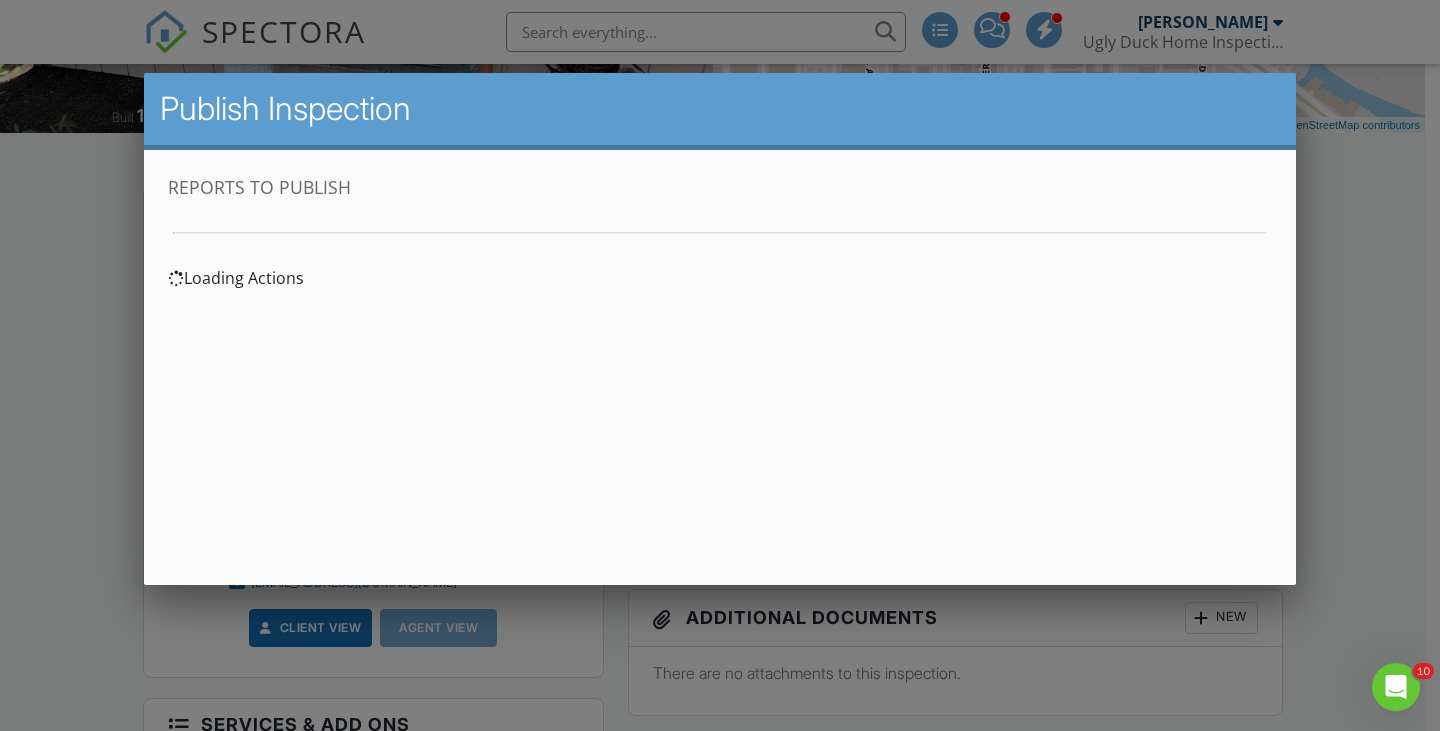 scroll, scrollTop: 0, scrollLeft: 0, axis: both 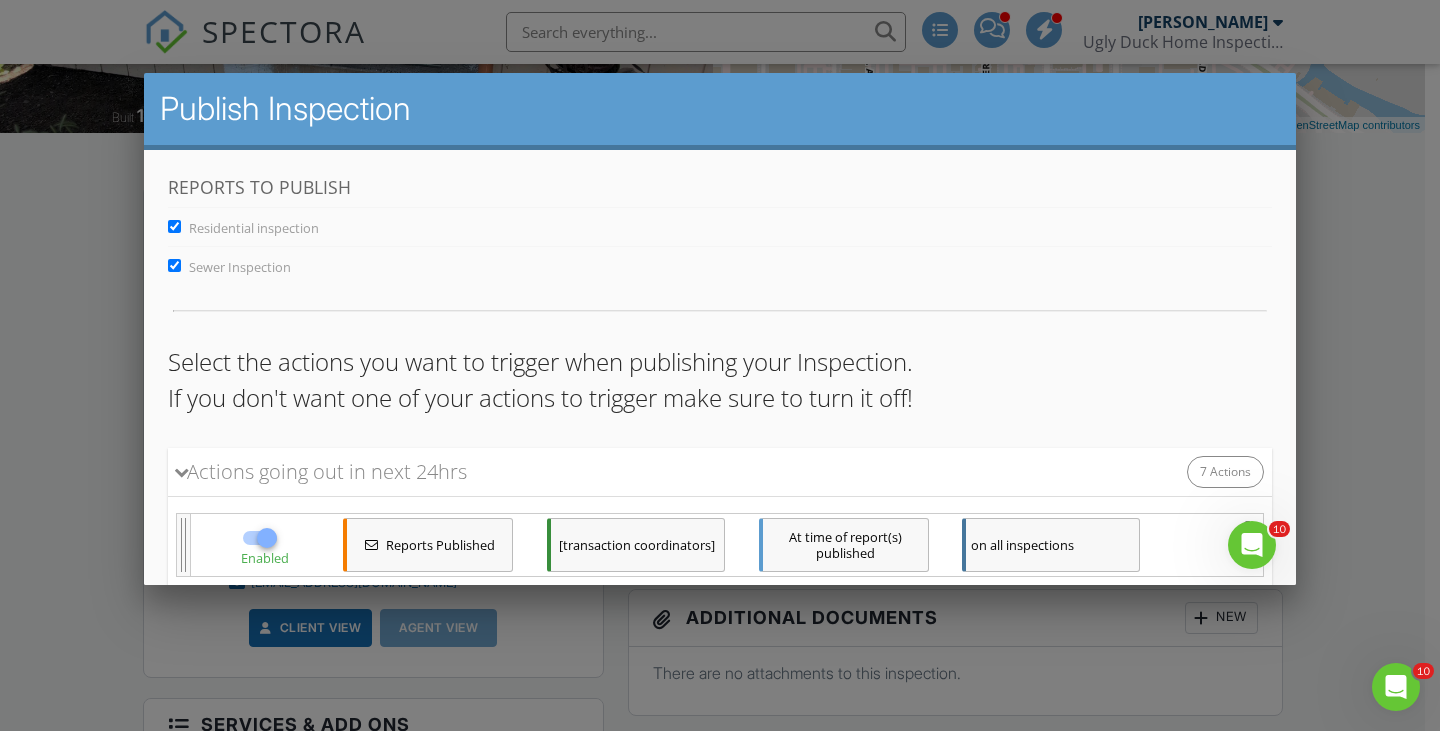 click on "Sewer Inspection" at bounding box center (174, 265) 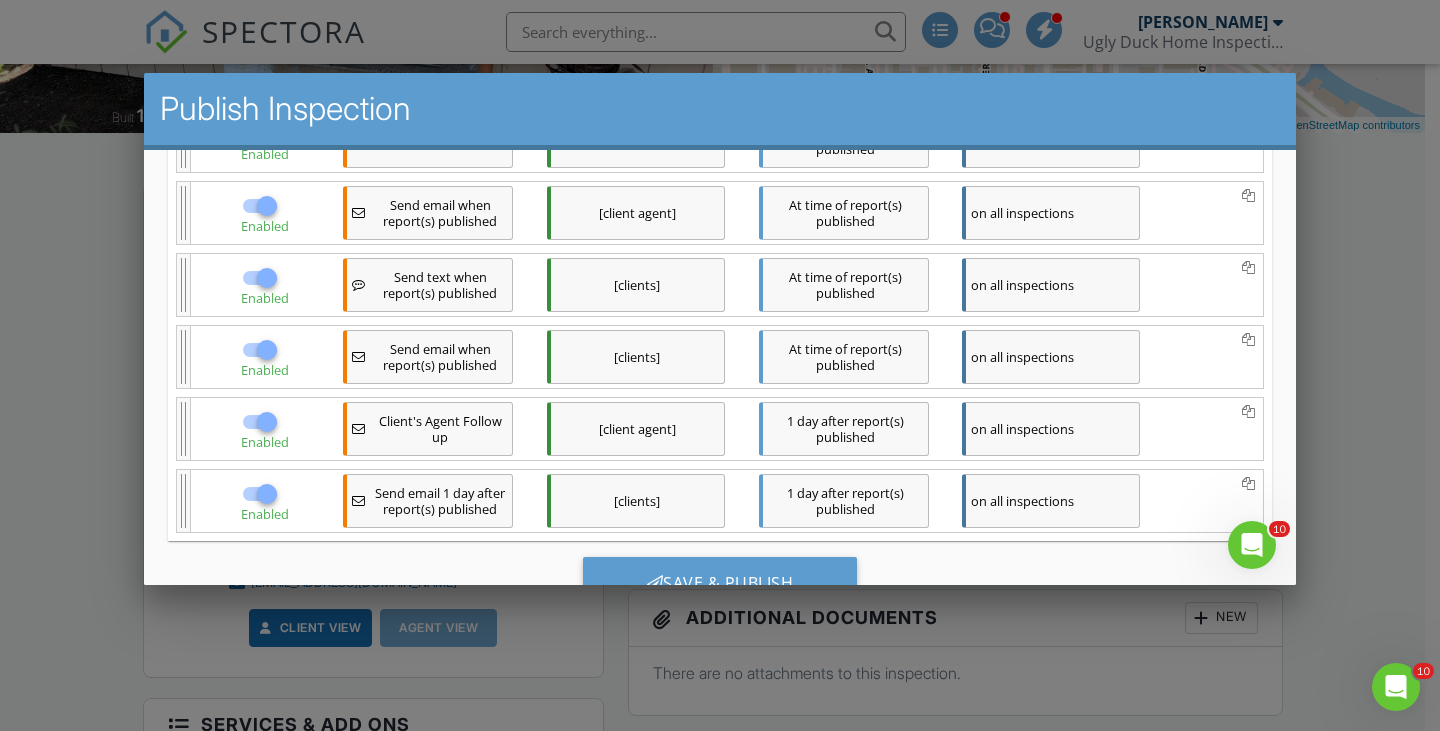 scroll, scrollTop: 570, scrollLeft: 0, axis: vertical 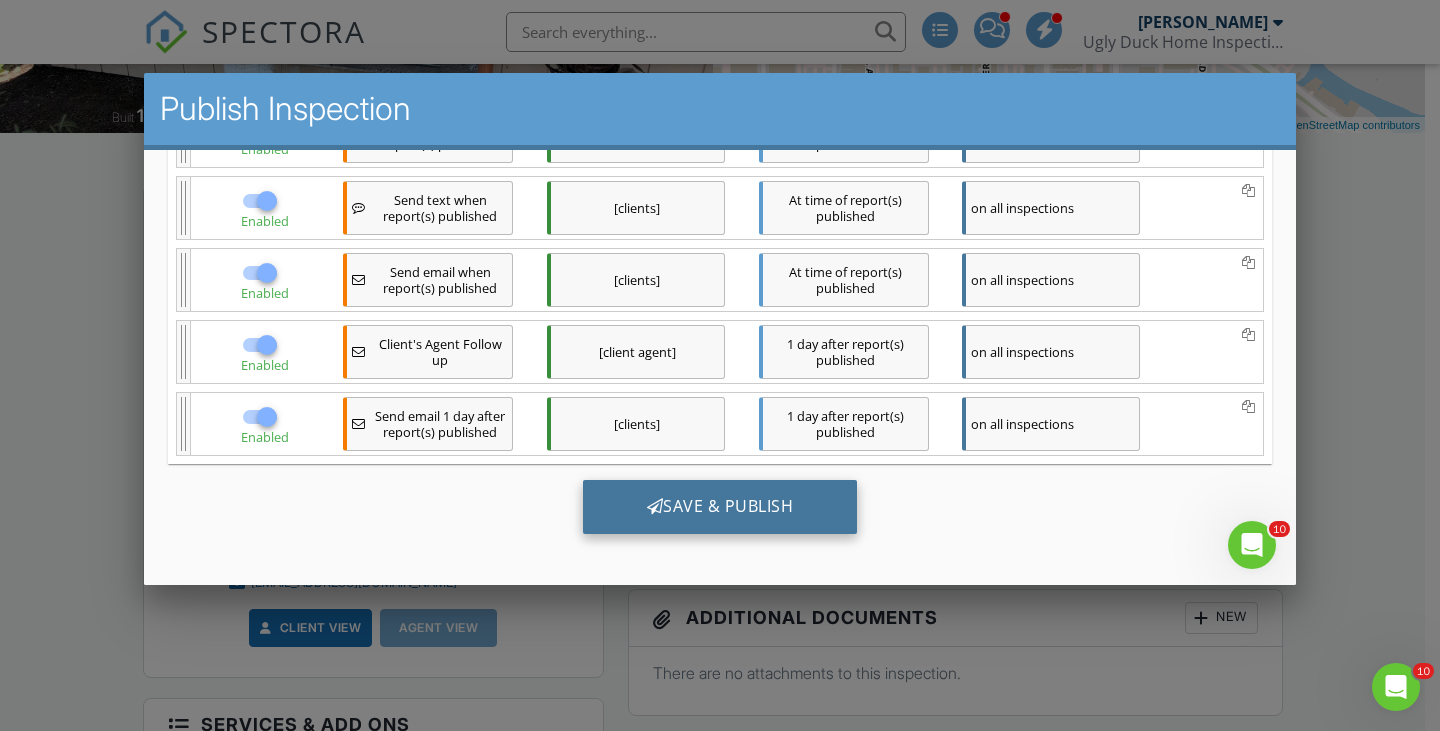 click on "Save & Publish" at bounding box center (720, 507) 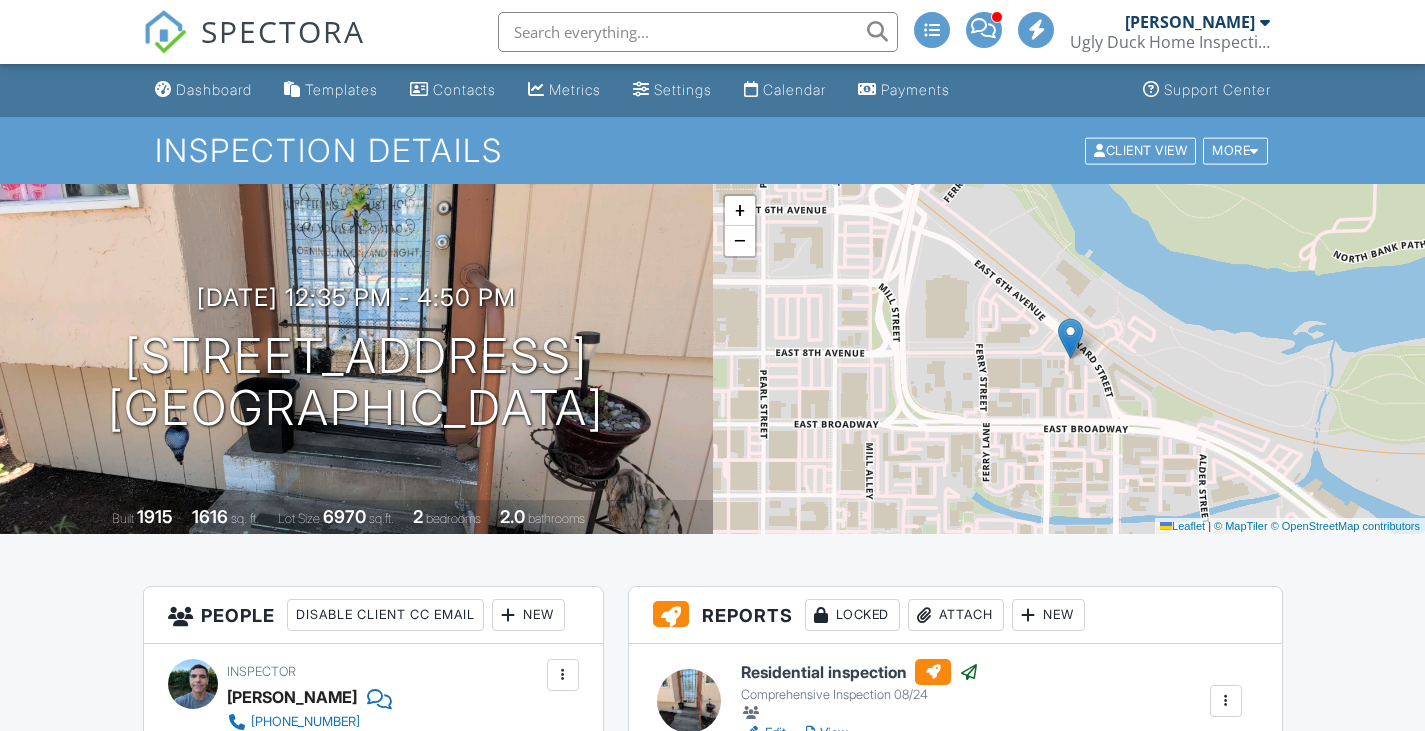 scroll, scrollTop: 0, scrollLeft: 0, axis: both 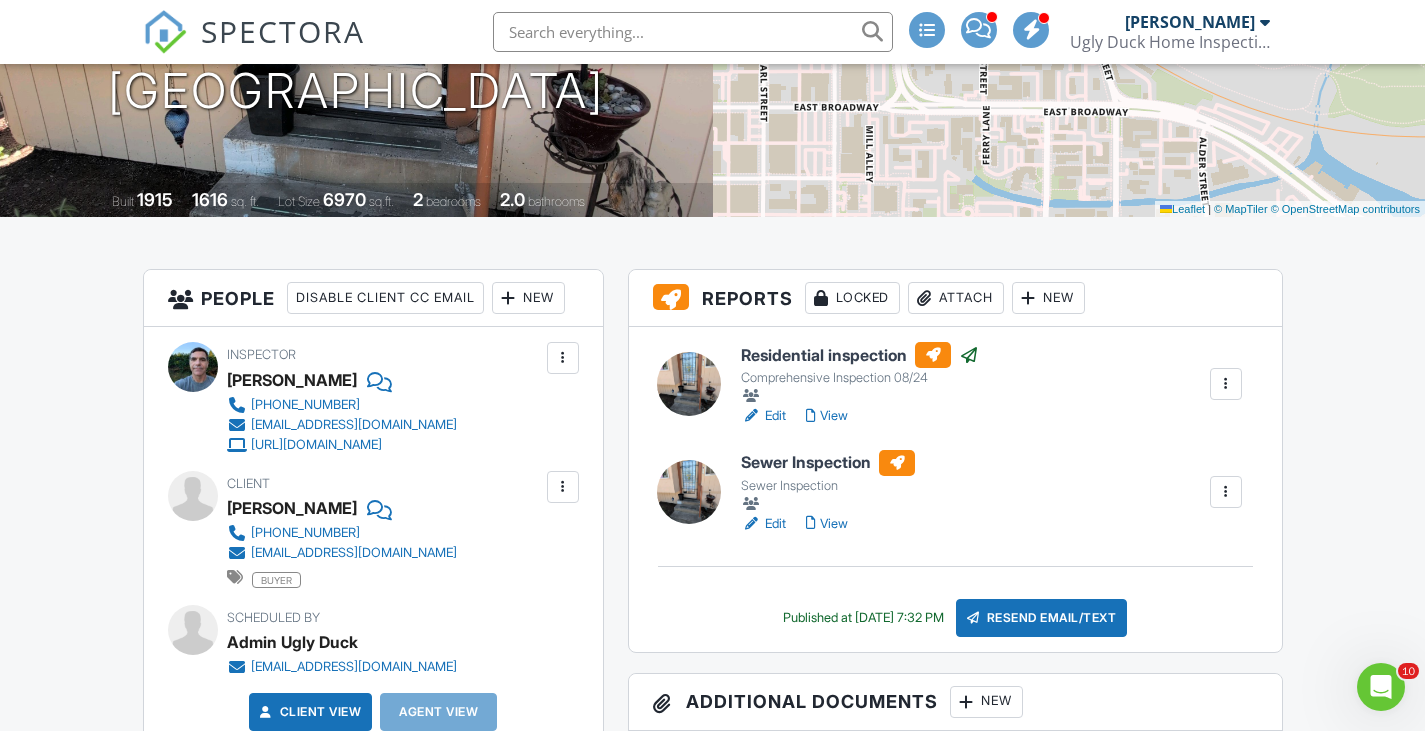 click on "Sewer Inspection" at bounding box center [828, 463] 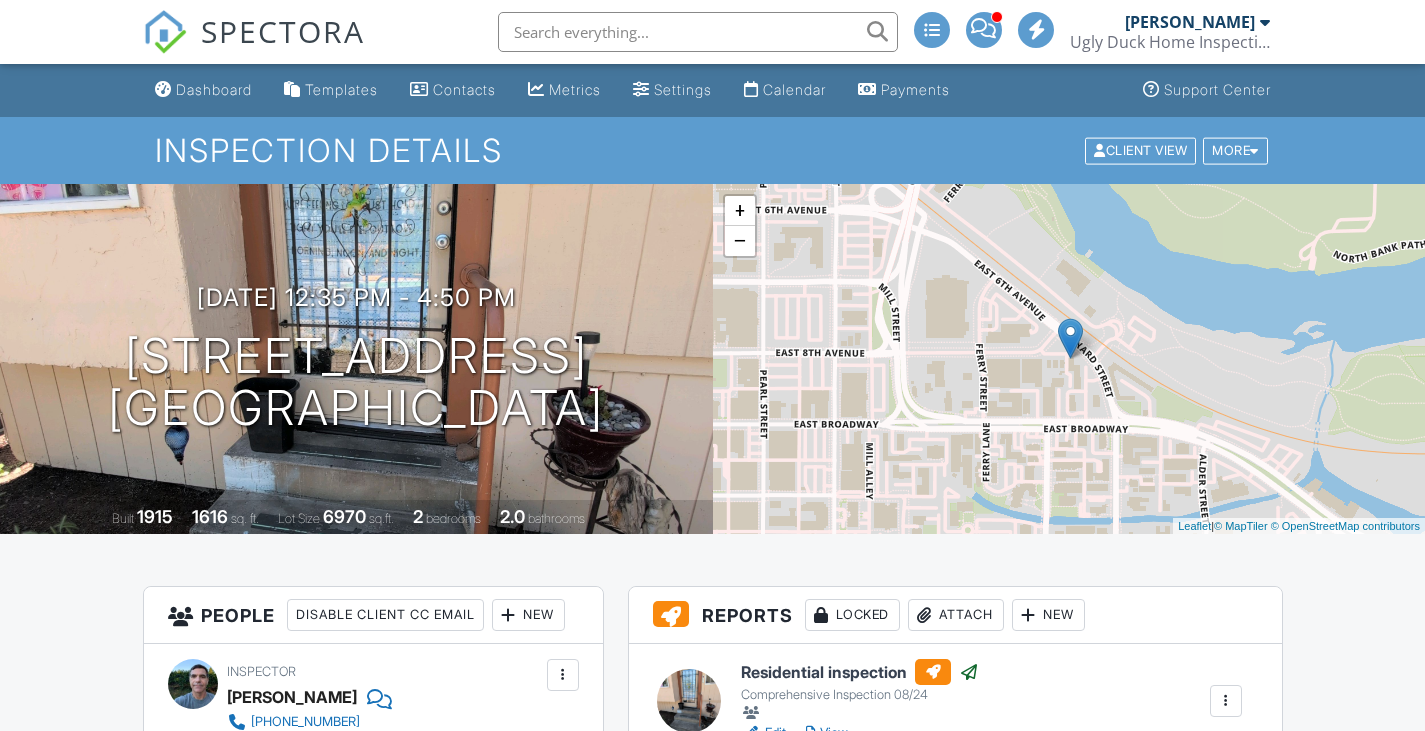 scroll, scrollTop: 0, scrollLeft: 0, axis: both 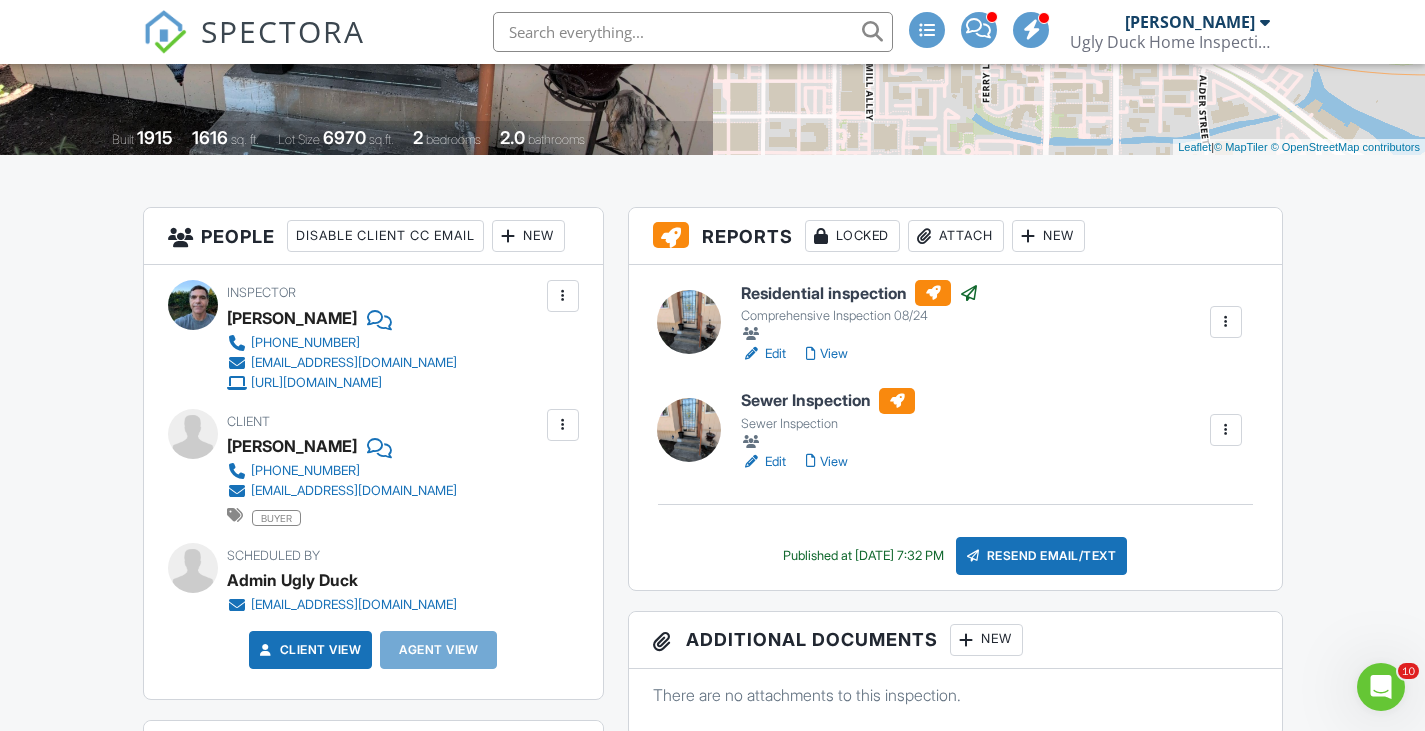 click at bounding box center [1226, 430] 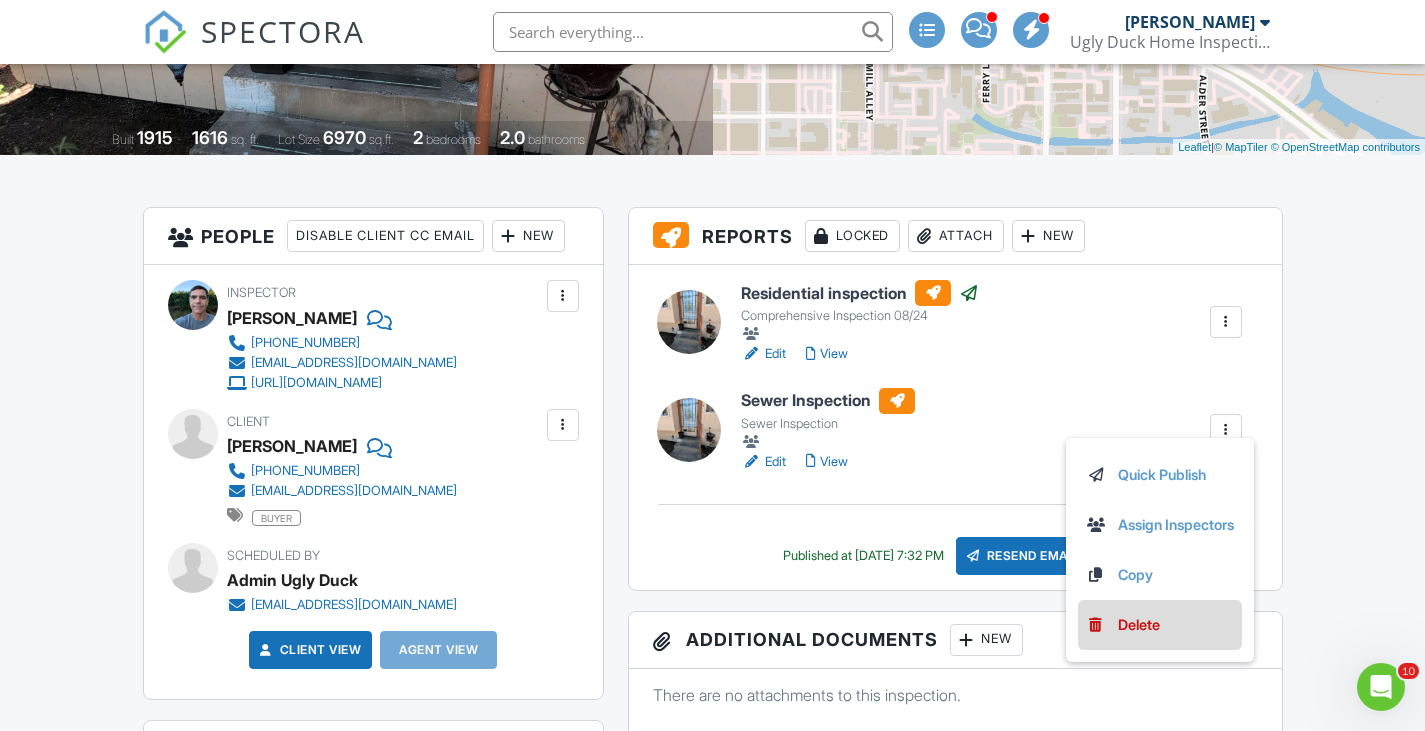 click on "Delete" at bounding box center (1160, 625) 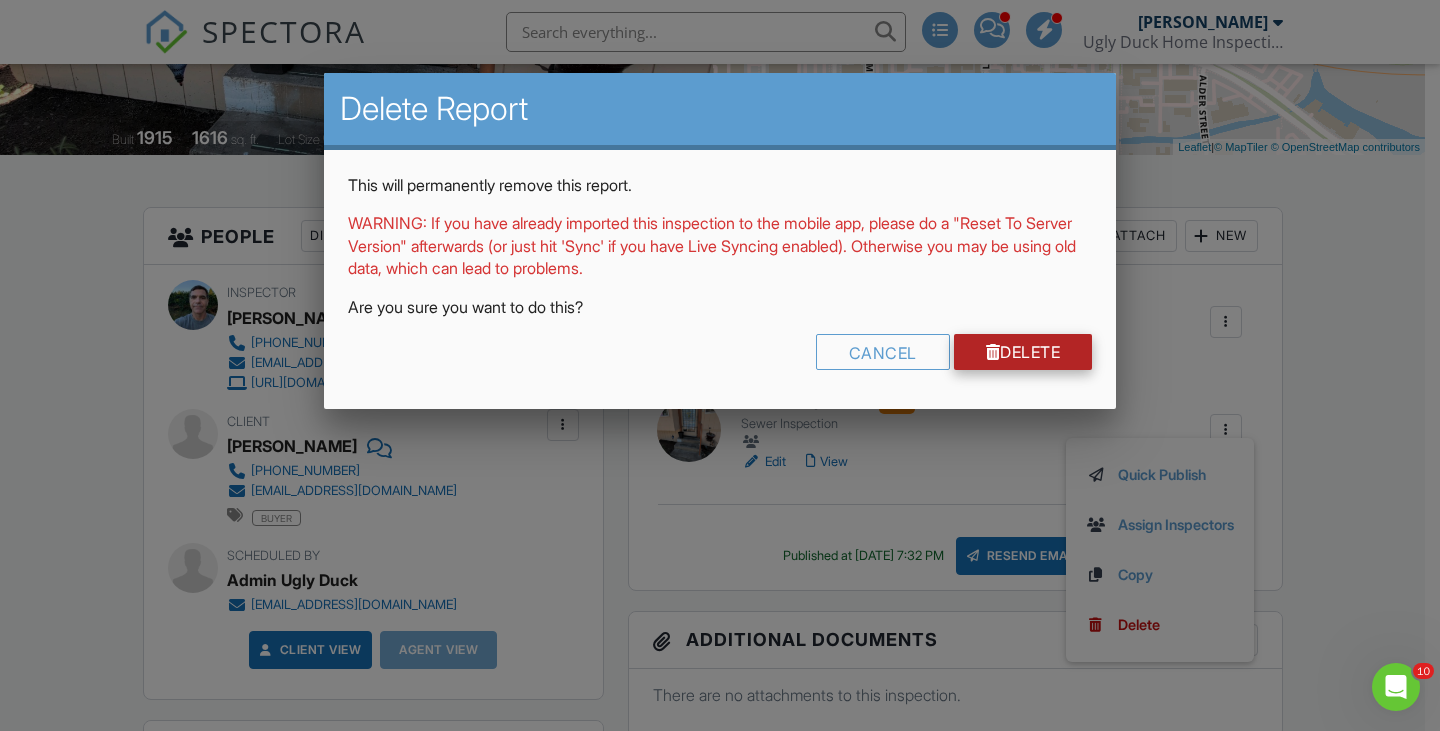 click on "Delete" at bounding box center [1023, 352] 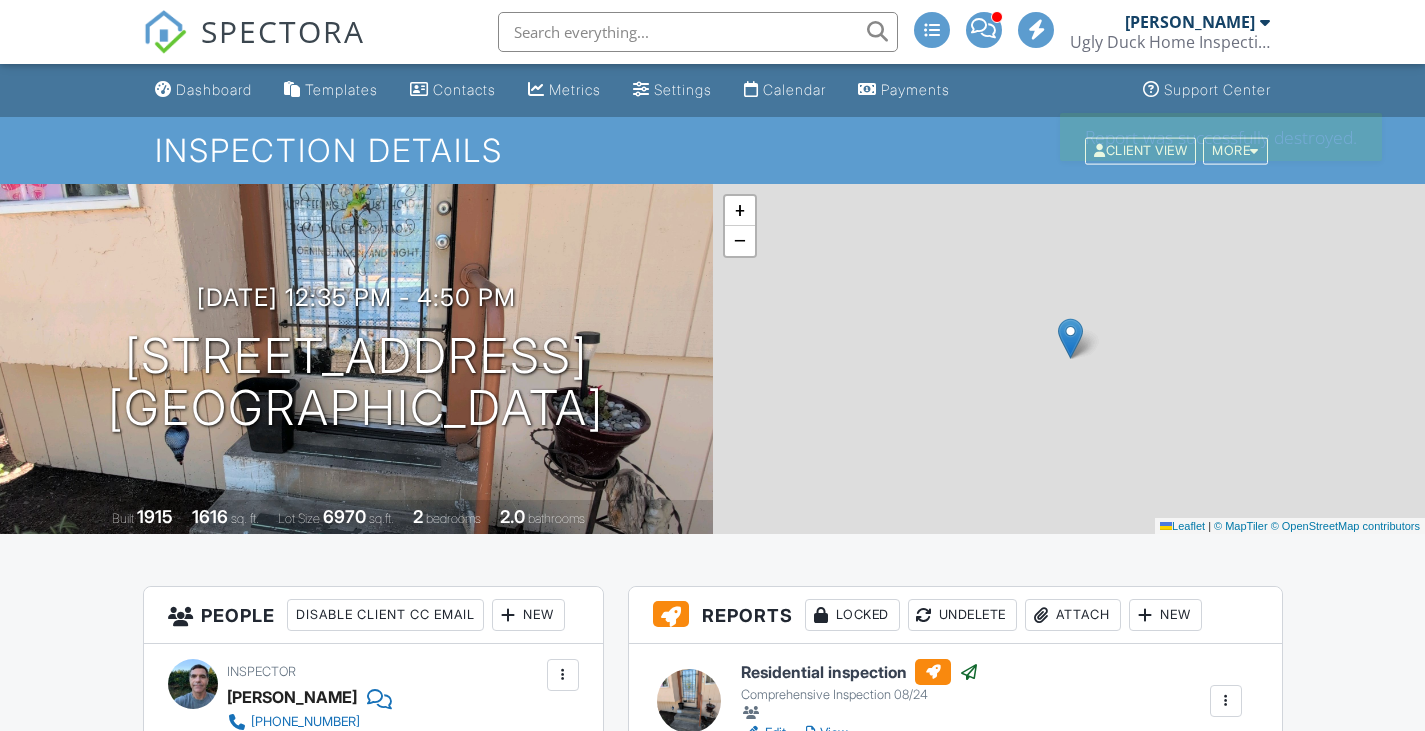 scroll, scrollTop: 0, scrollLeft: 0, axis: both 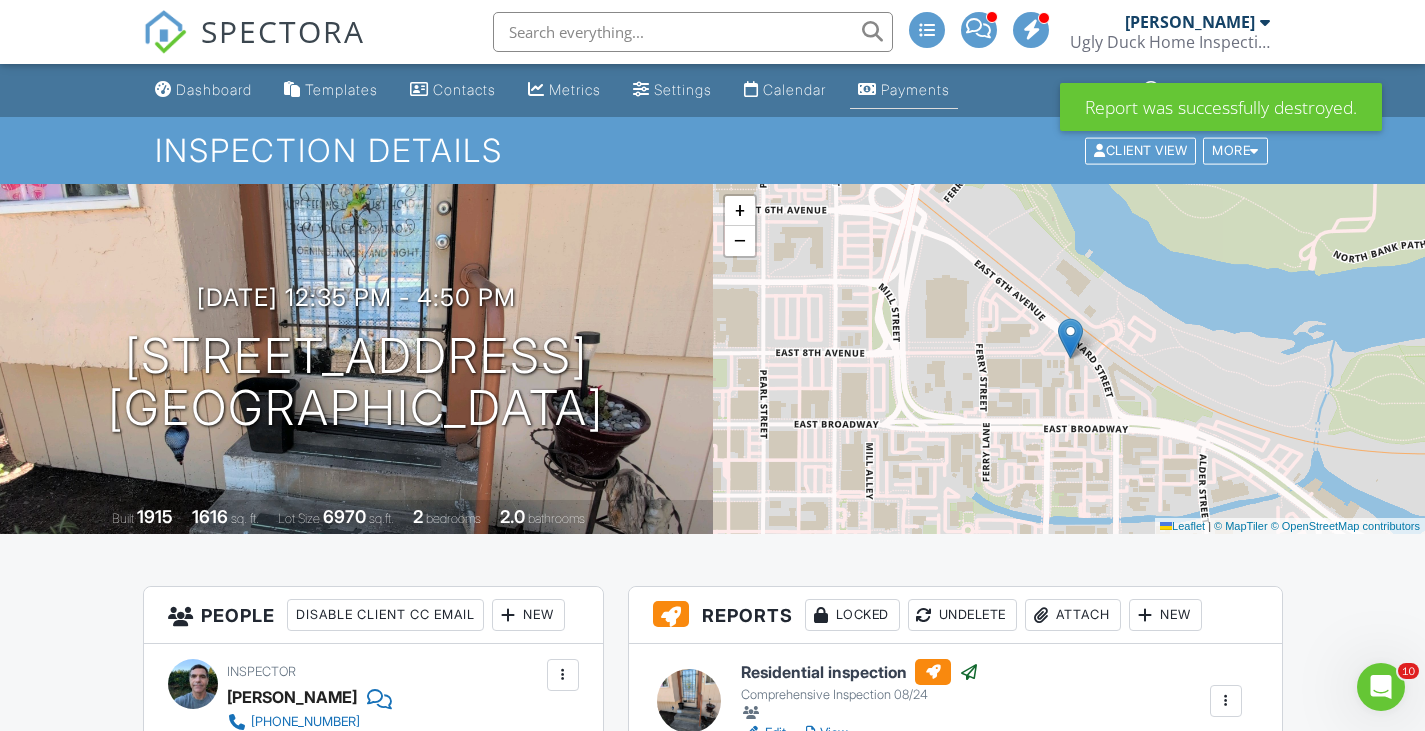 click on "Payments" at bounding box center (915, 89) 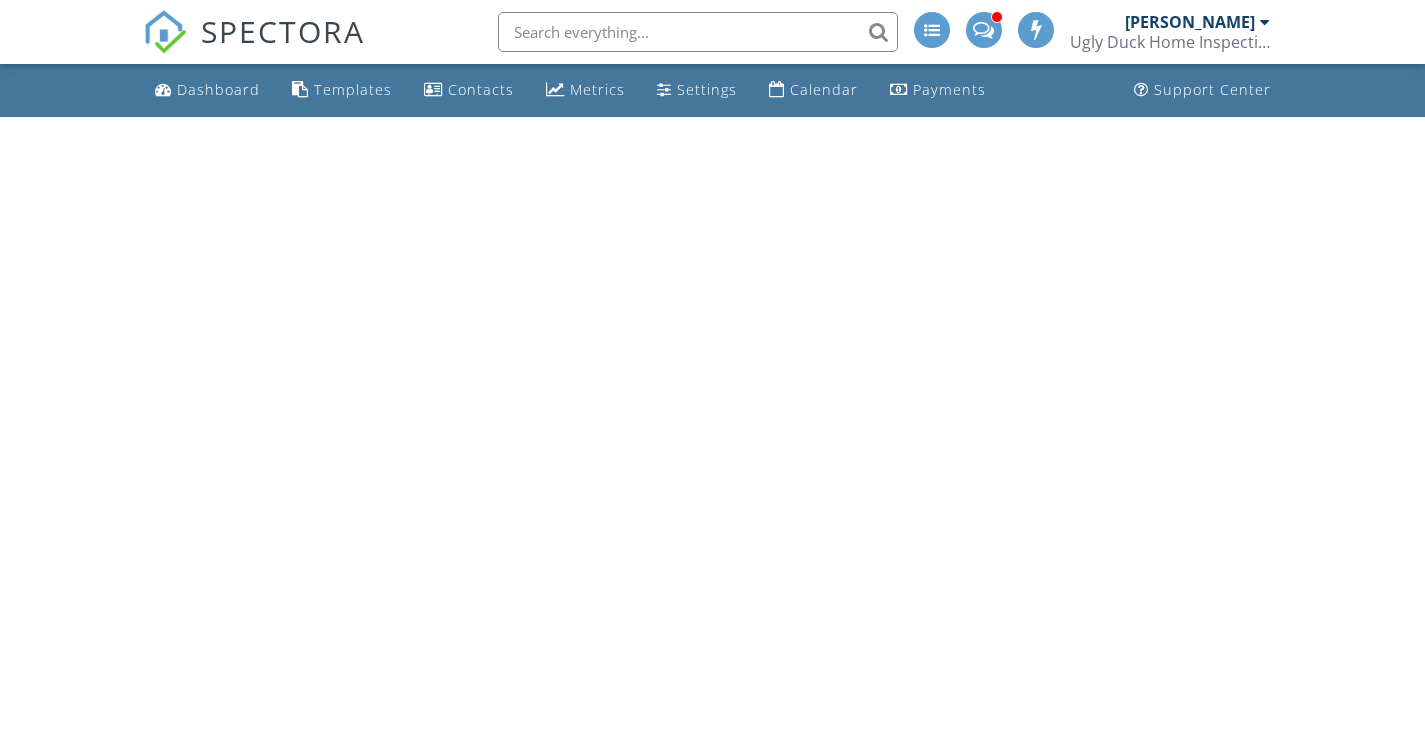 scroll, scrollTop: 0, scrollLeft: 0, axis: both 